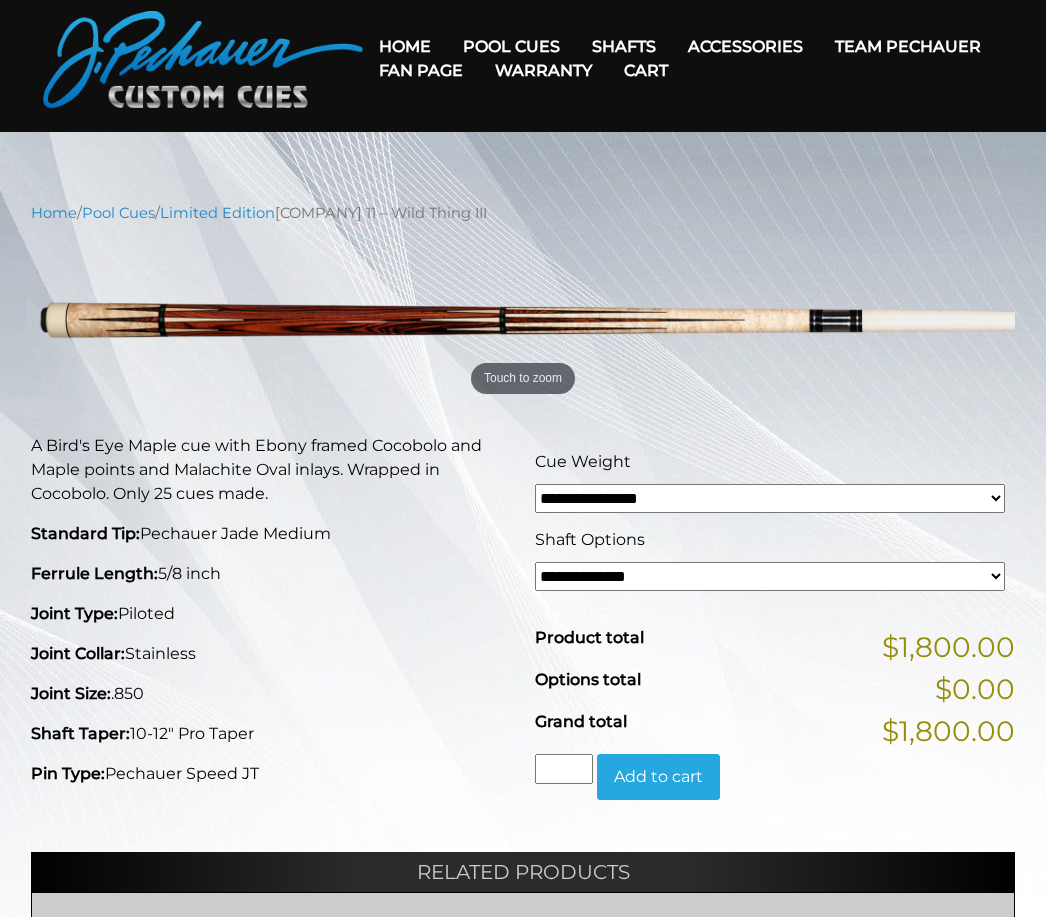 scroll, scrollTop: 0, scrollLeft: 0, axis: both 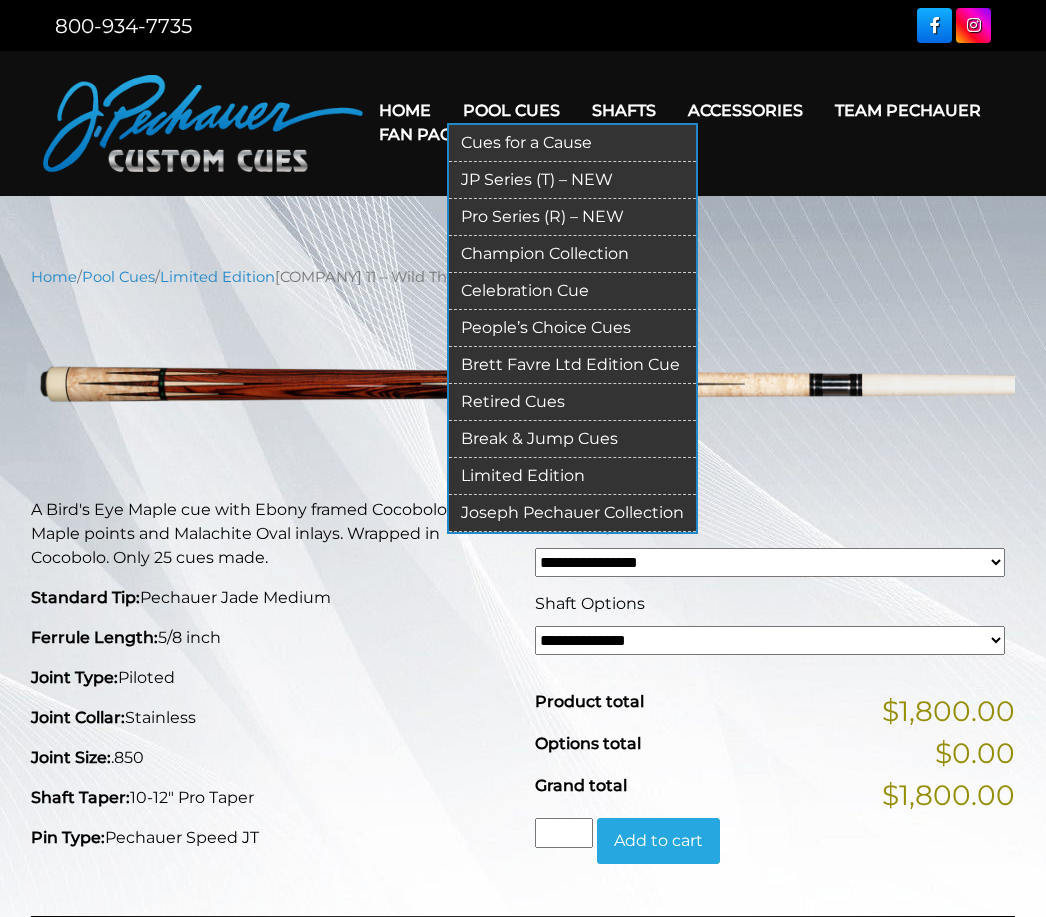 click on "JP Series (T) – NEW" at bounding box center (572, 180) 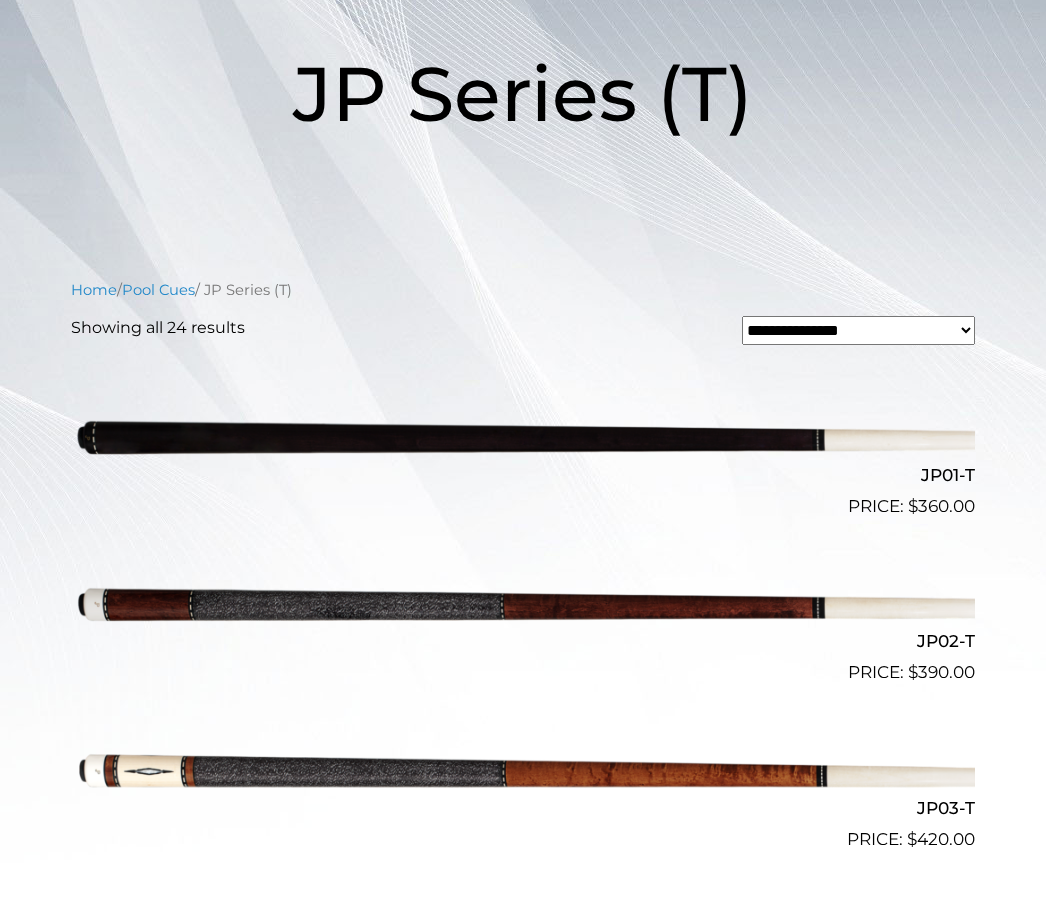 scroll, scrollTop: 0, scrollLeft: 0, axis: both 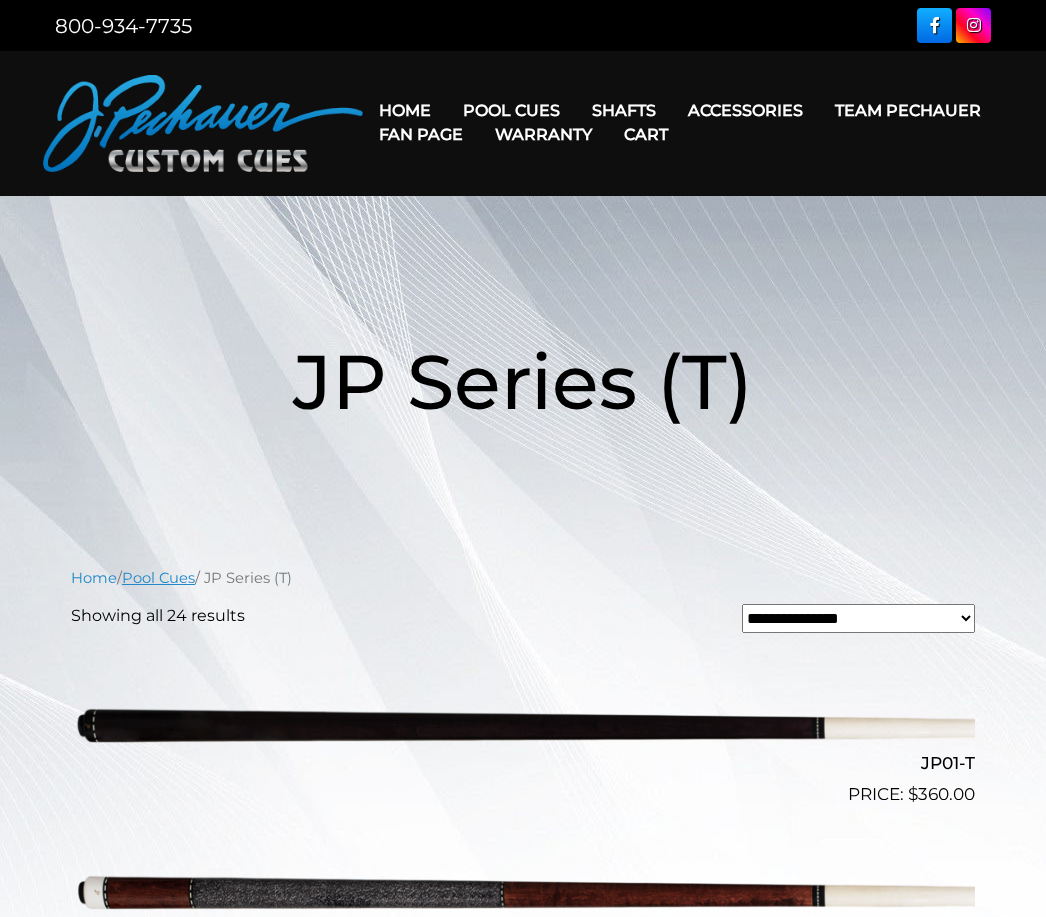 click on "Pool Cues" at bounding box center [158, 578] 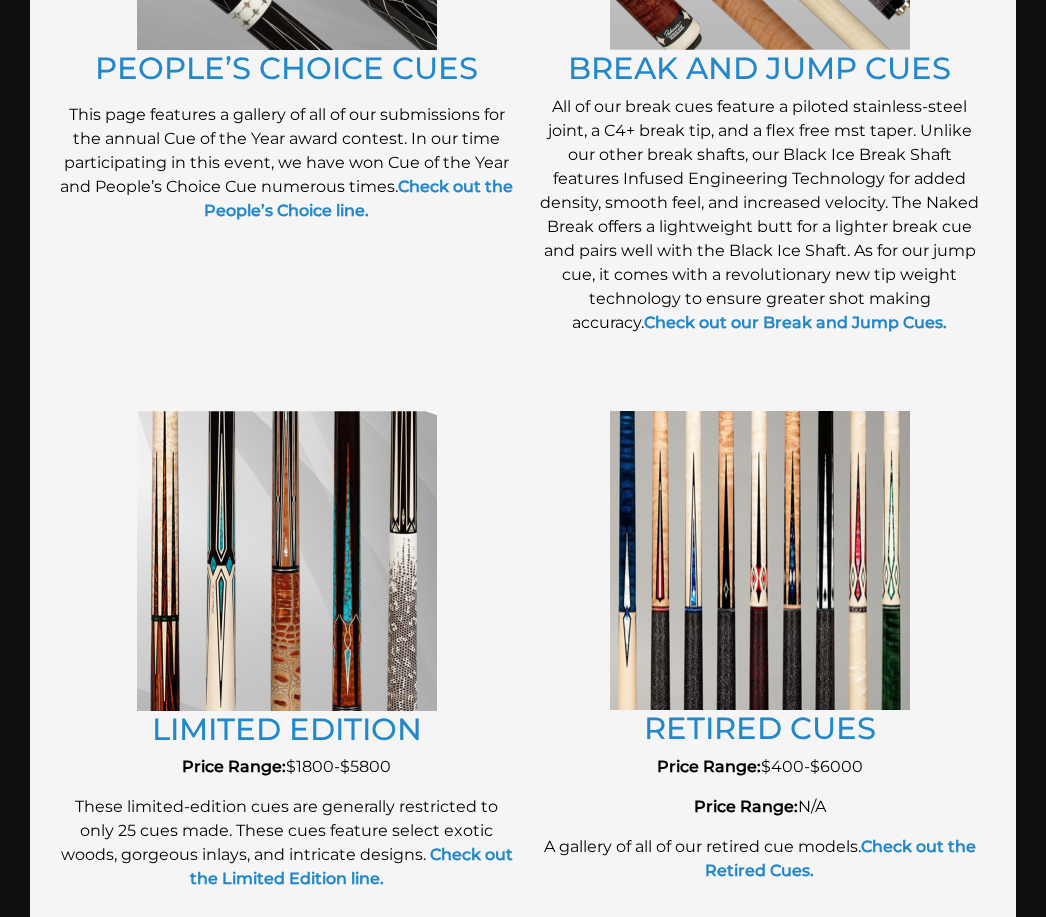 scroll, scrollTop: 2000, scrollLeft: 0, axis: vertical 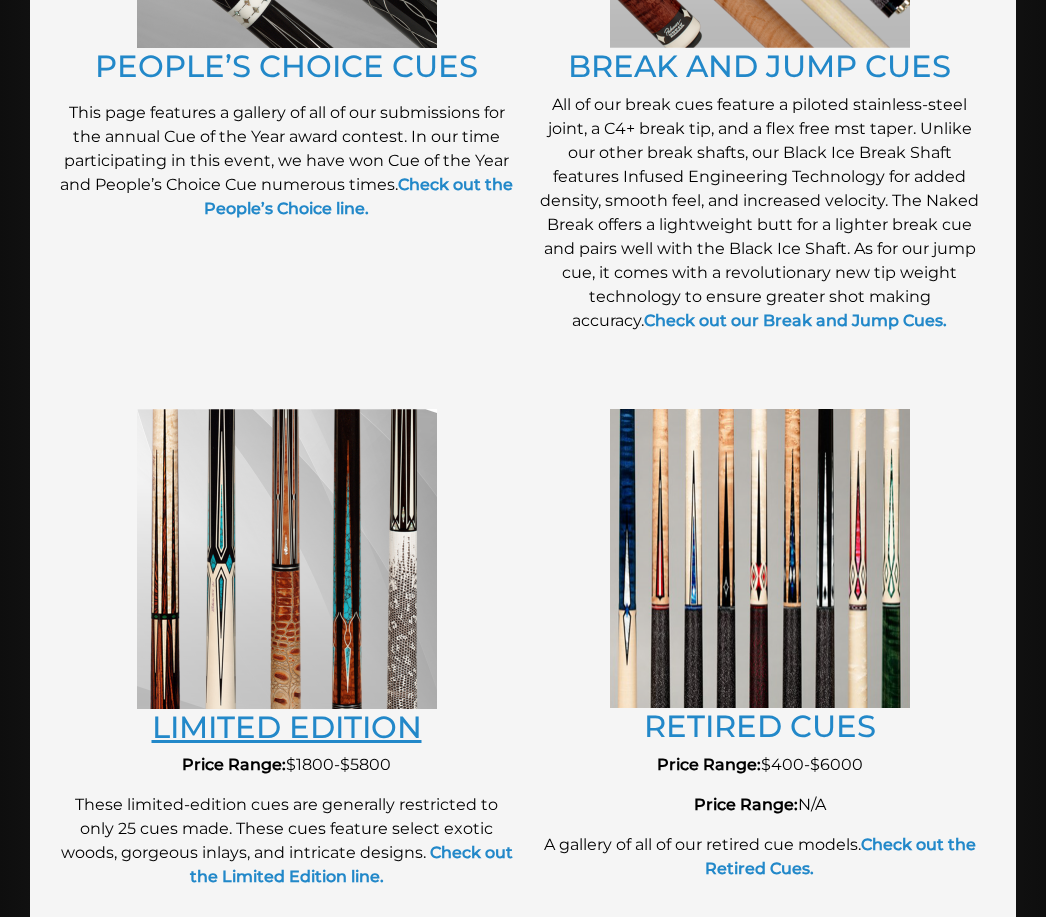 click on "LIMITED EDITION" at bounding box center (287, 727) 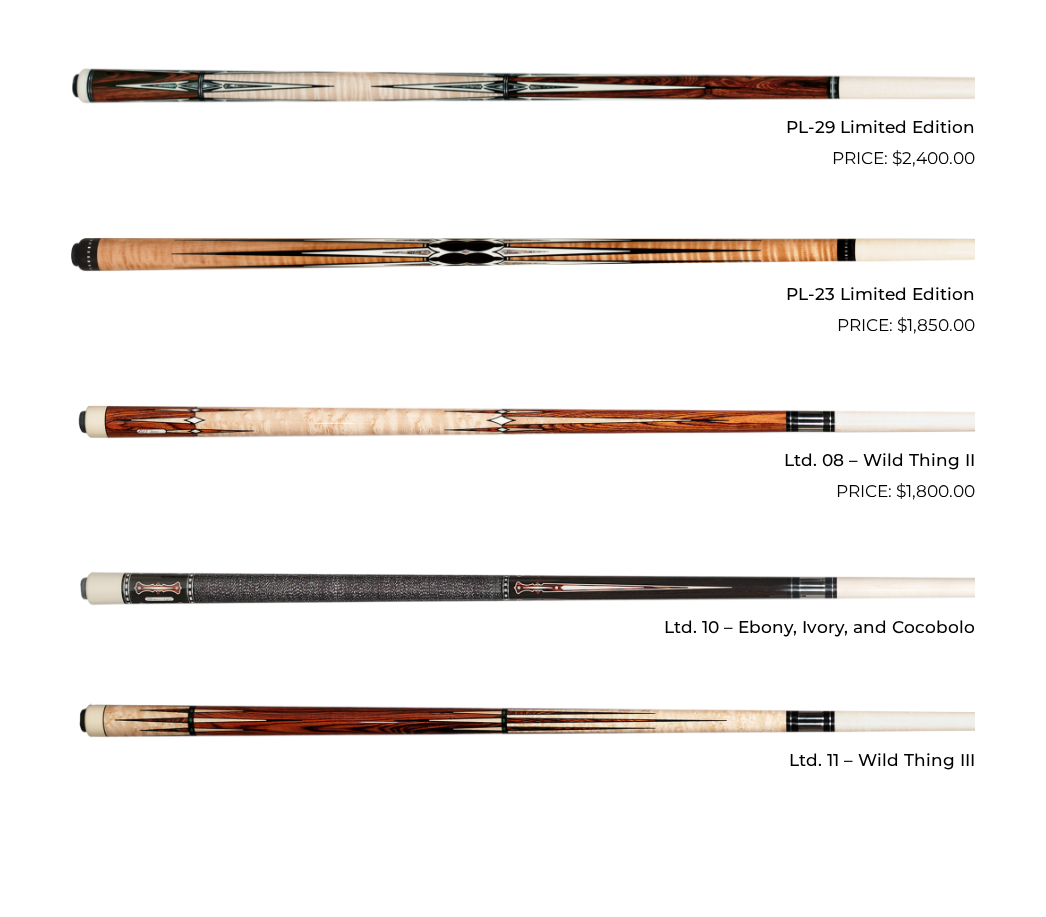scroll, scrollTop: 2531, scrollLeft: 0, axis: vertical 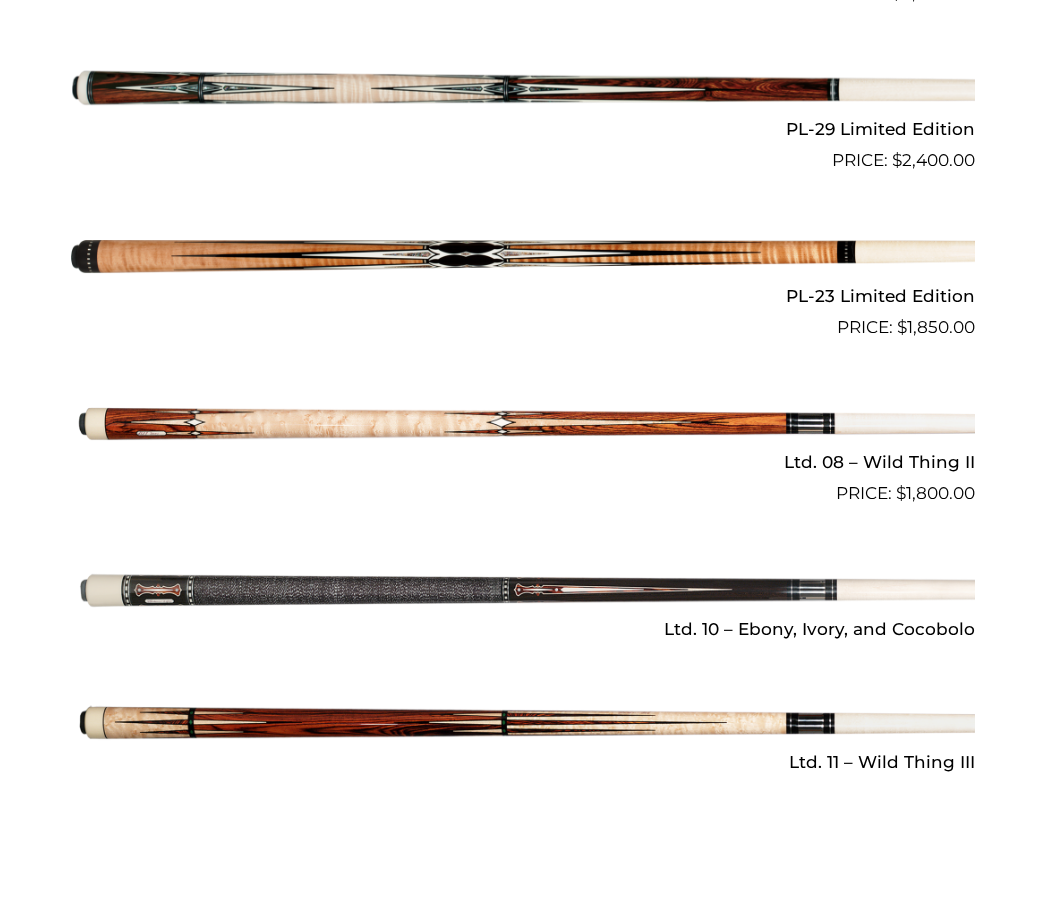 click at bounding box center [523, 425] 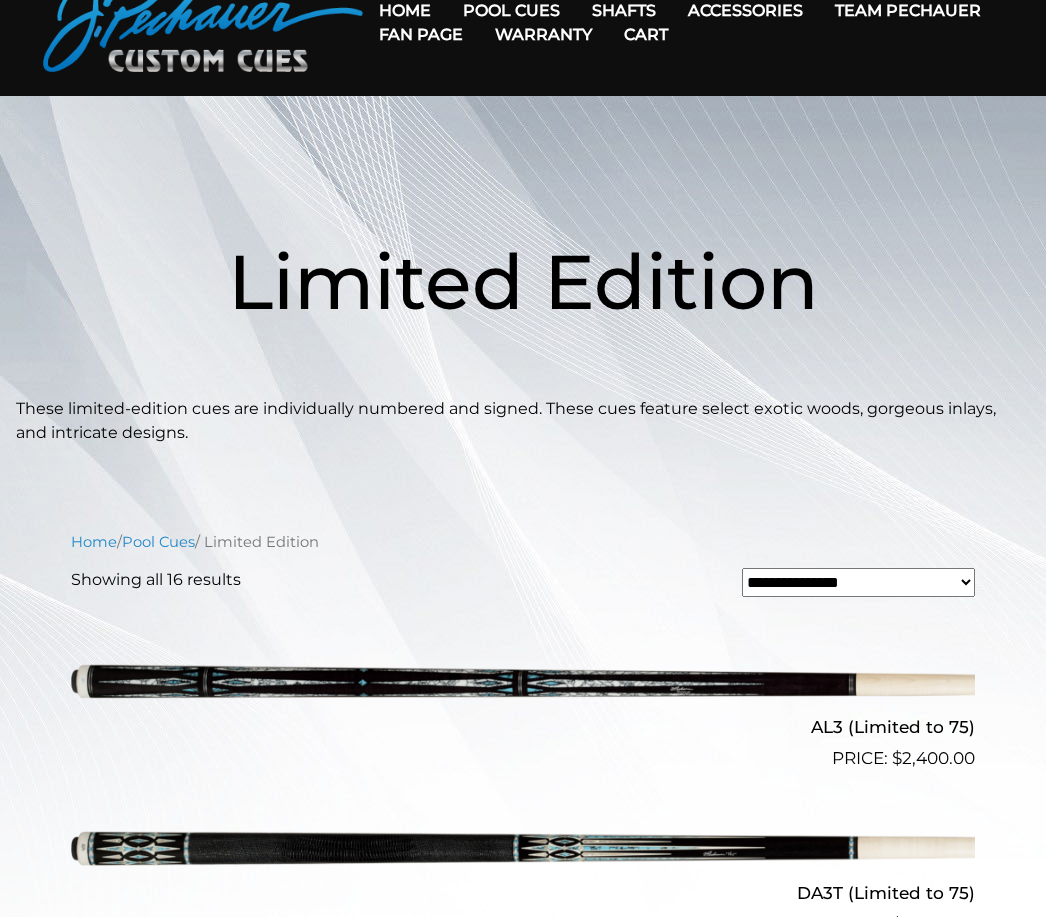scroll, scrollTop: 0, scrollLeft: 0, axis: both 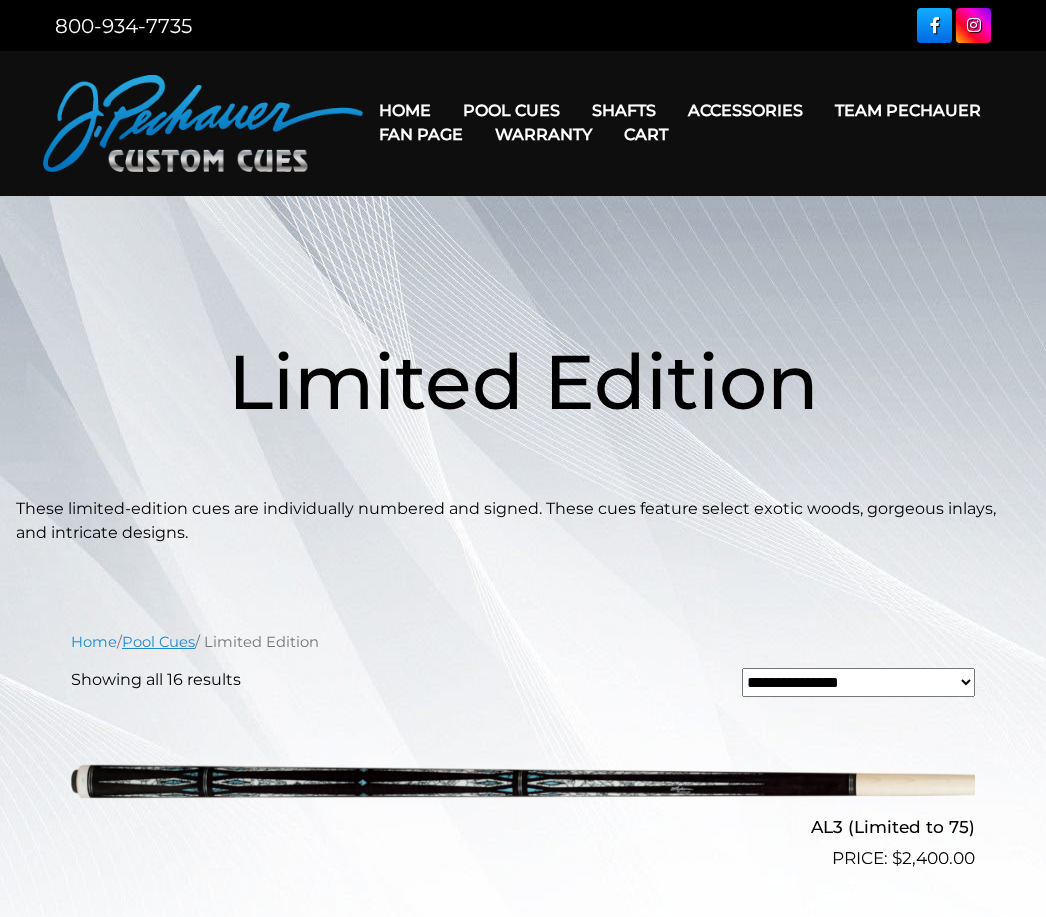 click on "Pool Cues" at bounding box center (158, 642) 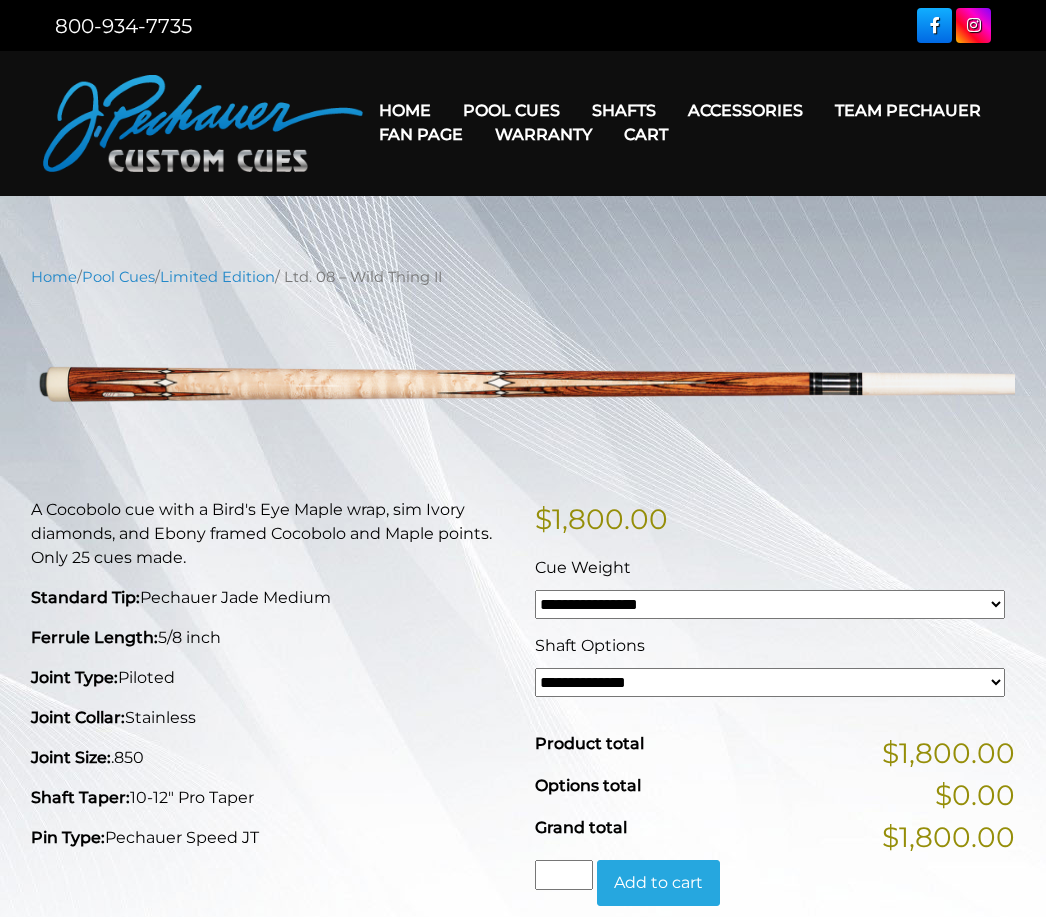scroll, scrollTop: 0, scrollLeft: 0, axis: both 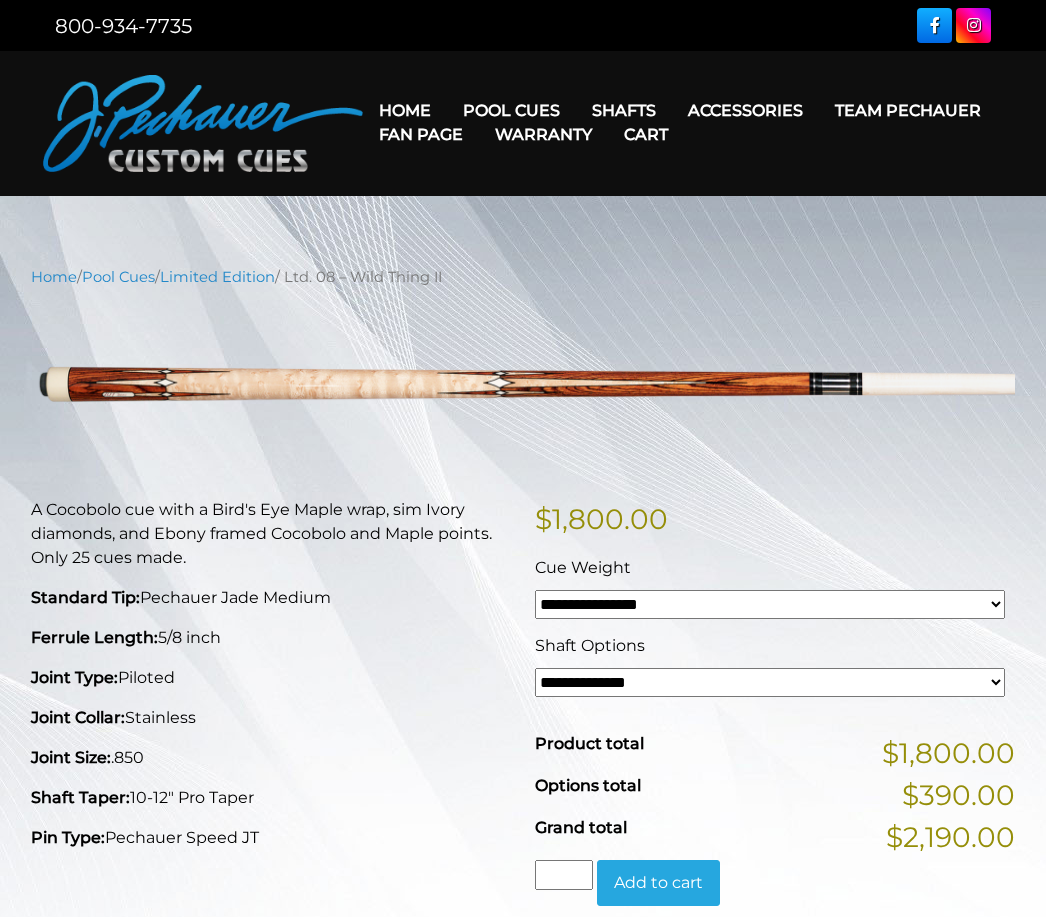 click on "**********" at bounding box center [770, 604] 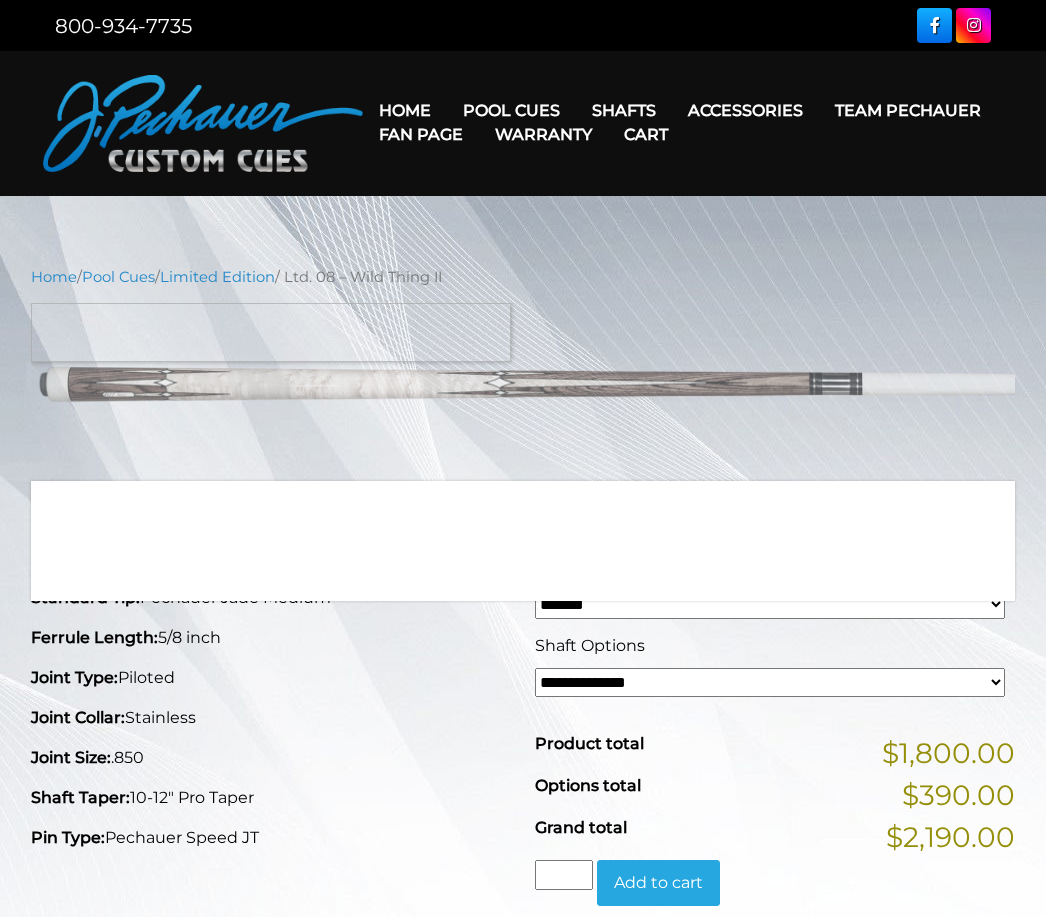 click on "Joint Collar:  Stainless" at bounding box center (271, 718) 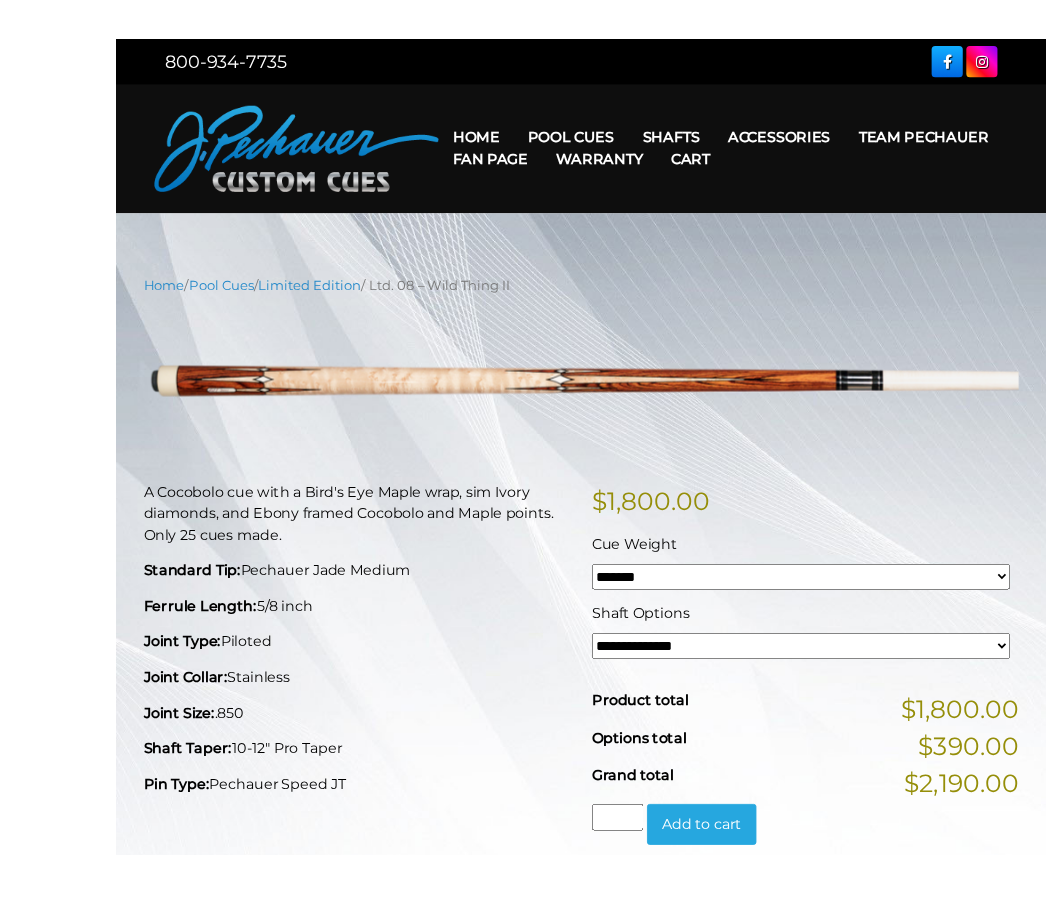 scroll, scrollTop: 40, scrollLeft: 0, axis: vertical 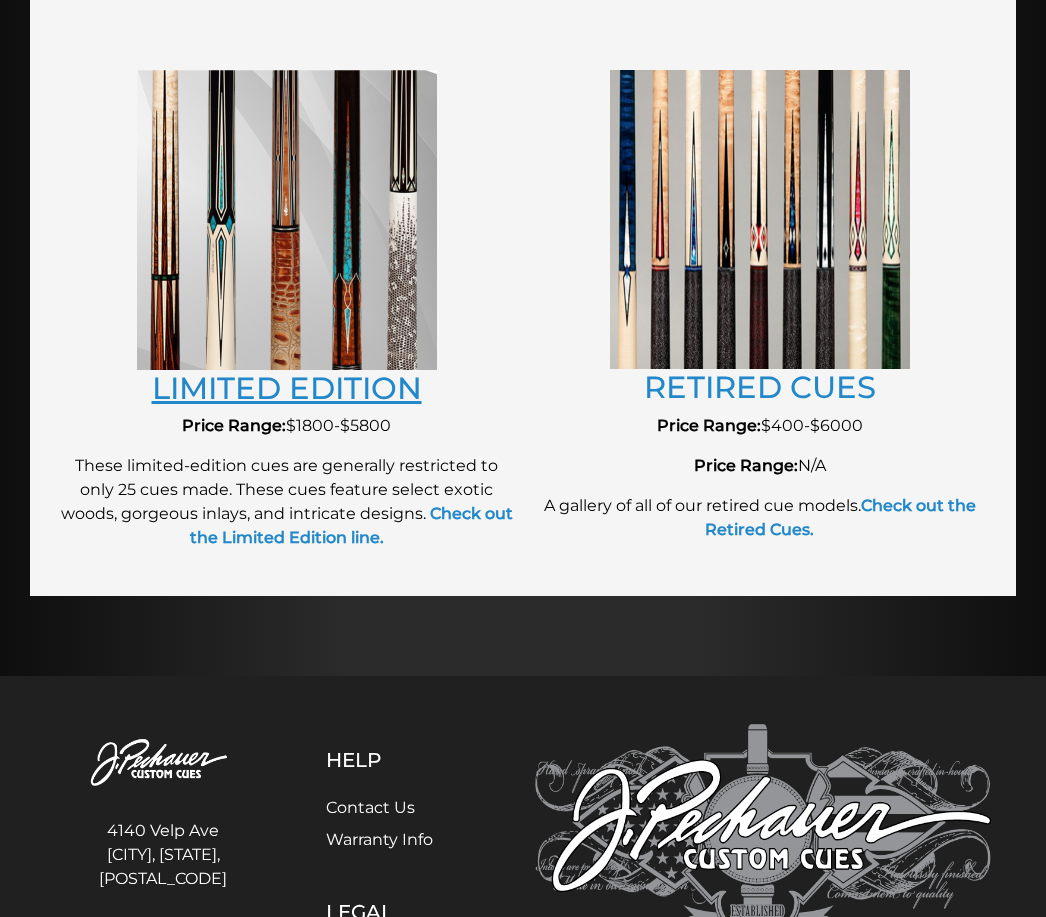click on "LIMITED EDITION" at bounding box center [287, 389] 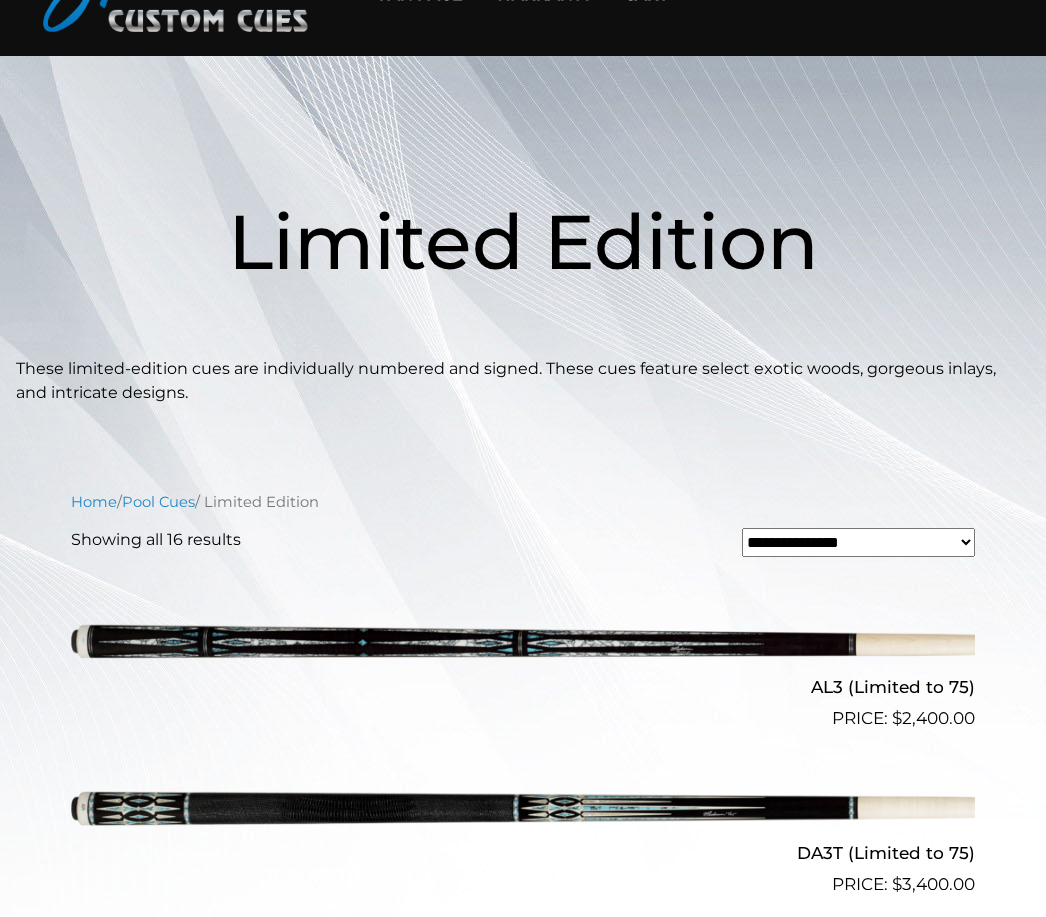scroll, scrollTop: 137, scrollLeft: 0, axis: vertical 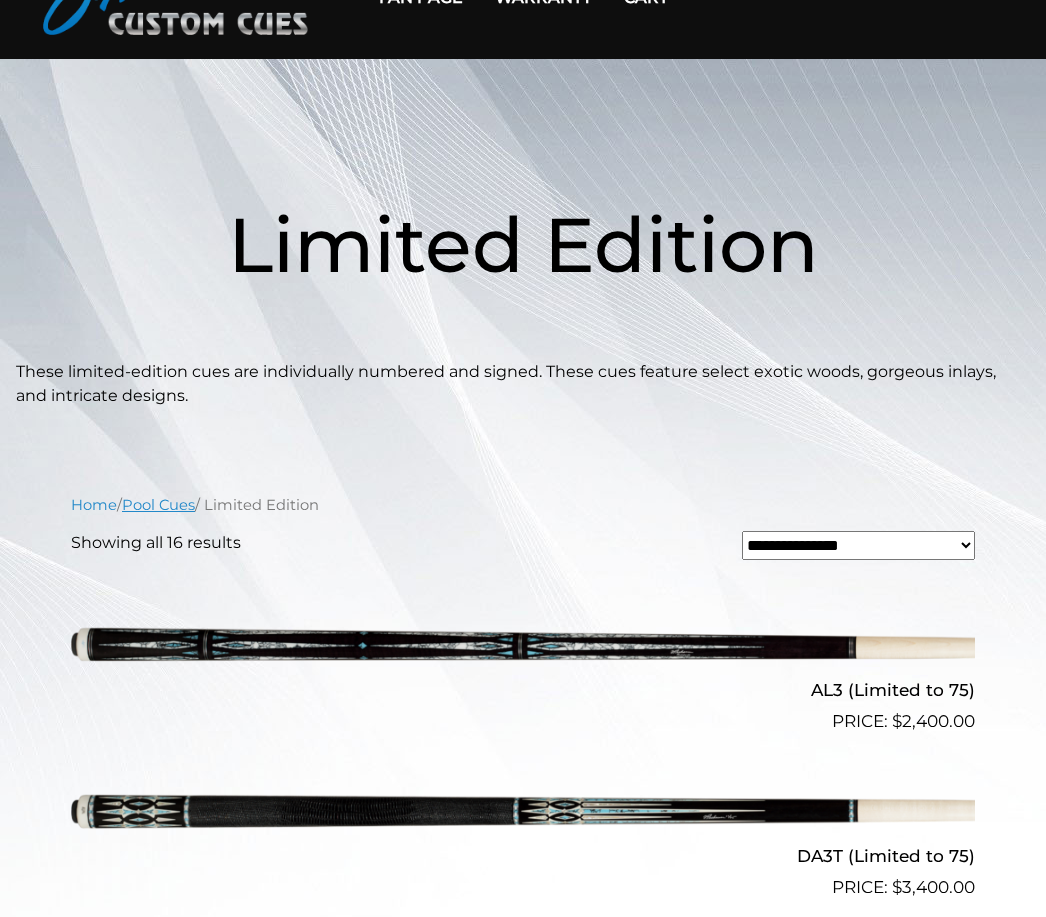 click on "Pool Cues" at bounding box center (158, 505) 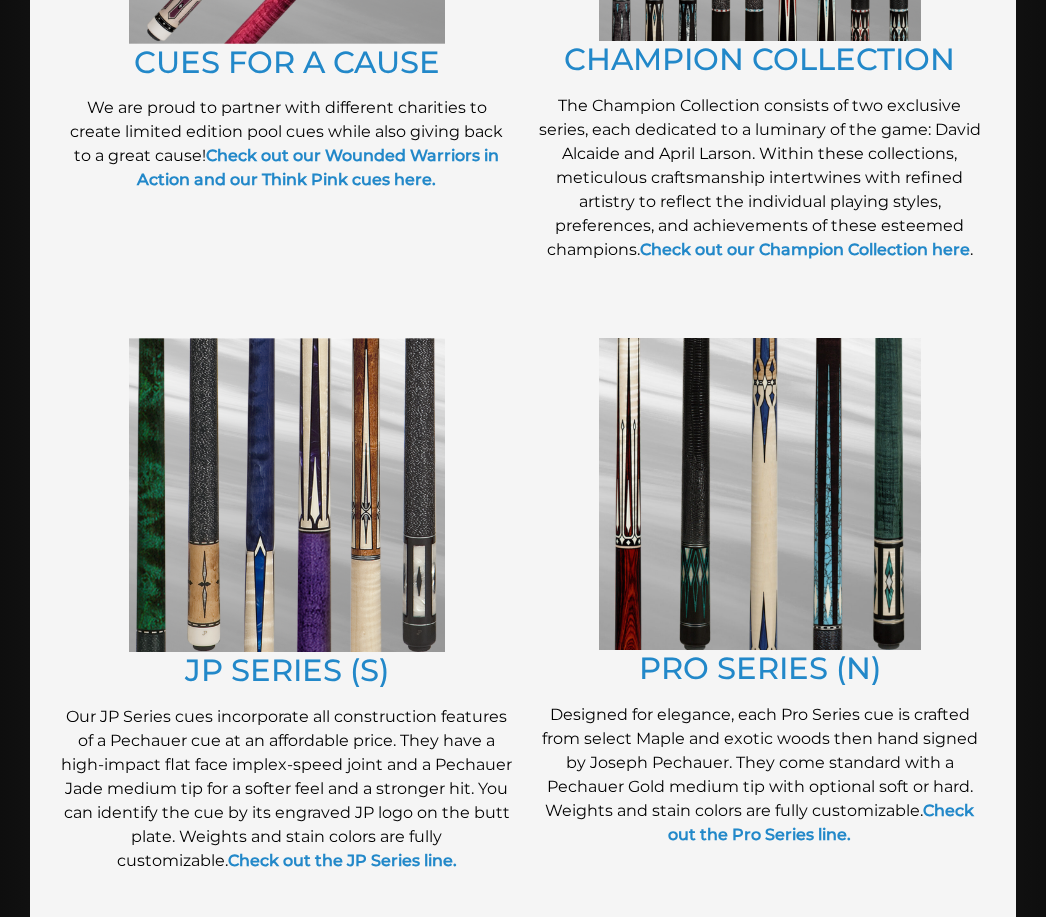 scroll, scrollTop: 854, scrollLeft: 0, axis: vertical 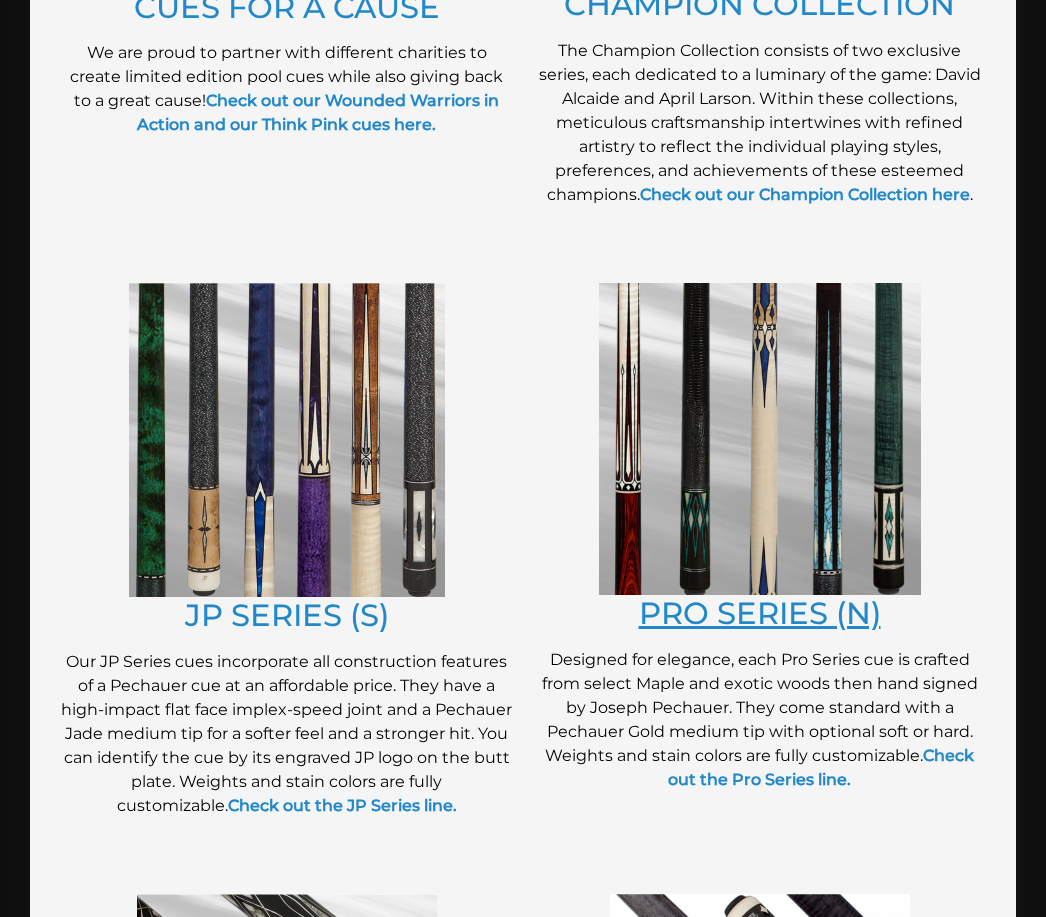 click on "PRO SERIES (N)" at bounding box center (760, 613) 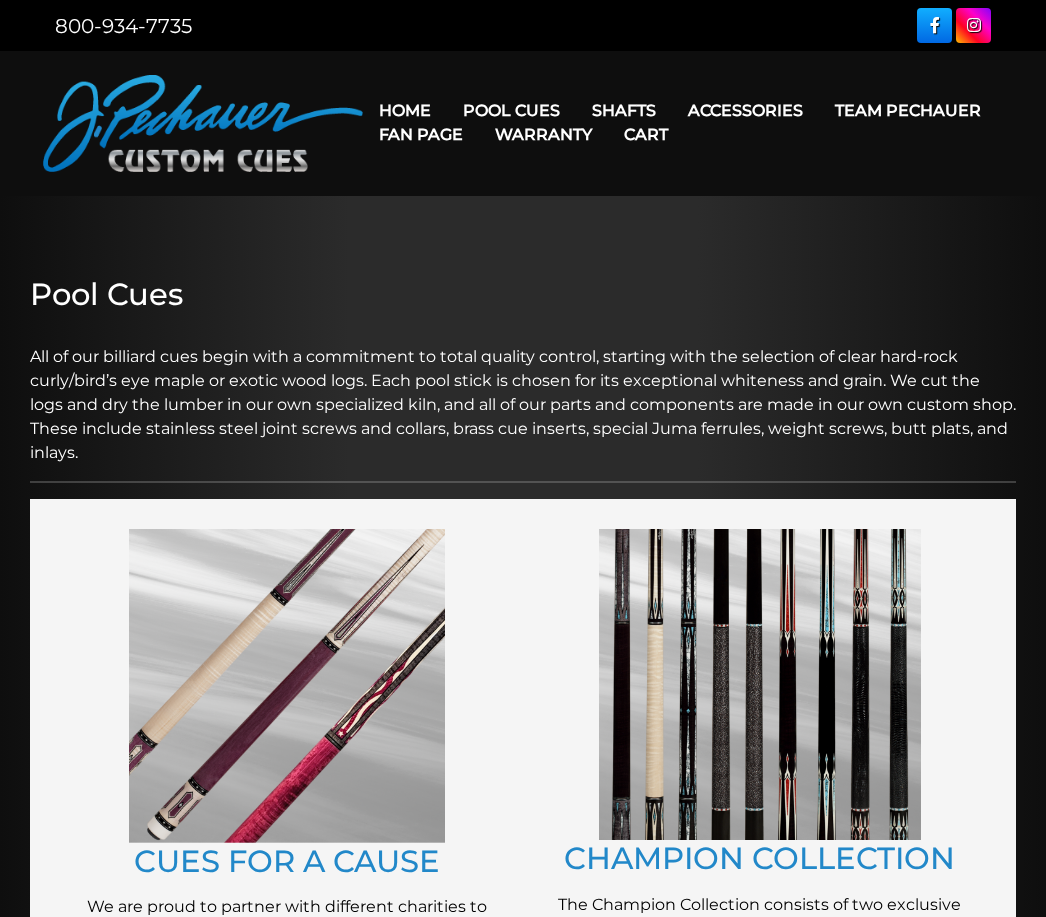 scroll, scrollTop: 918, scrollLeft: 0, axis: vertical 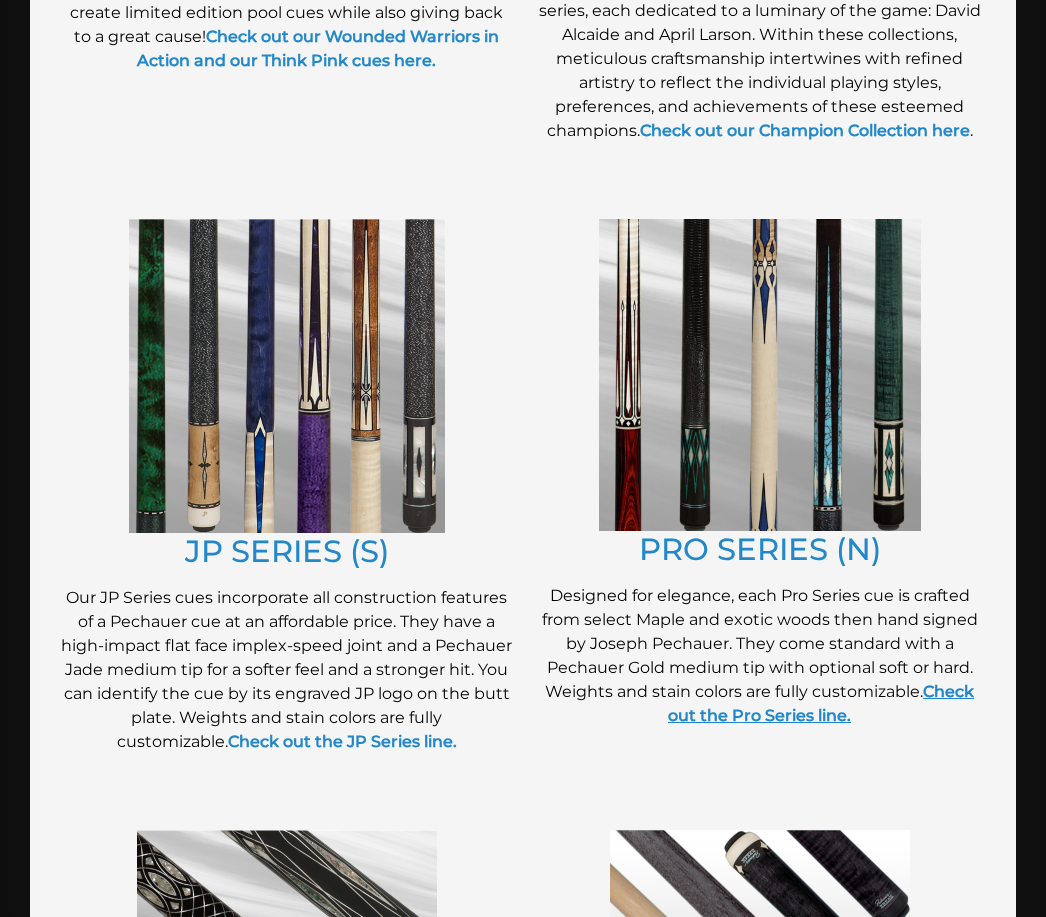click on "Check out the Pro Series line." at bounding box center (821, 703) 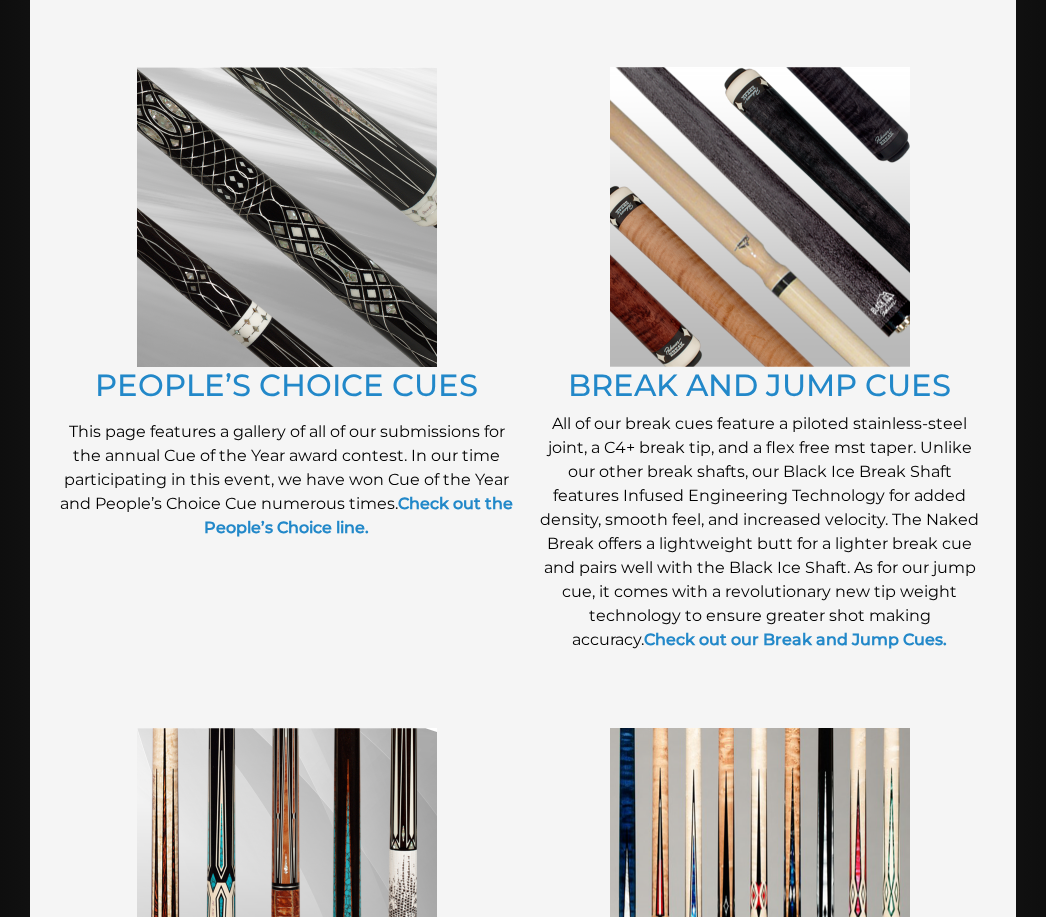 scroll, scrollTop: 1716, scrollLeft: 0, axis: vertical 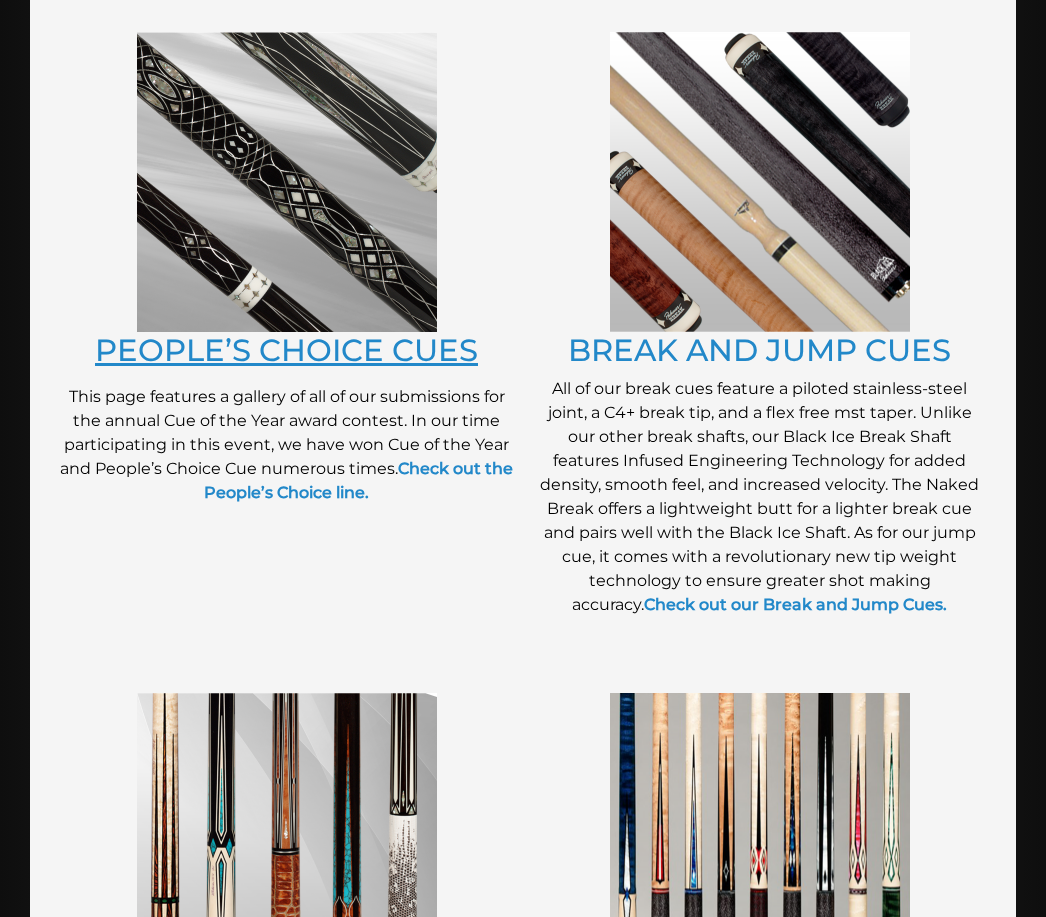 click on "PEOPLE’S CHOICE CUES" at bounding box center [286, 350] 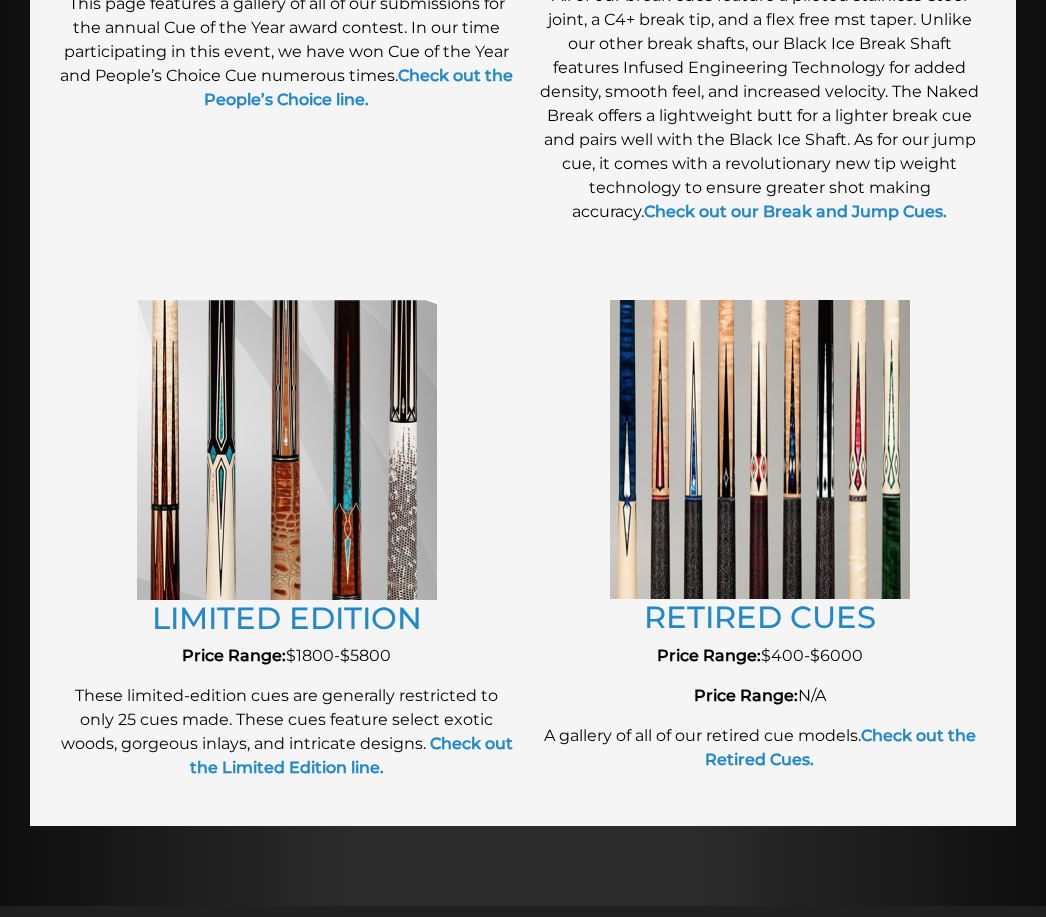 scroll, scrollTop: 2122, scrollLeft: 0, axis: vertical 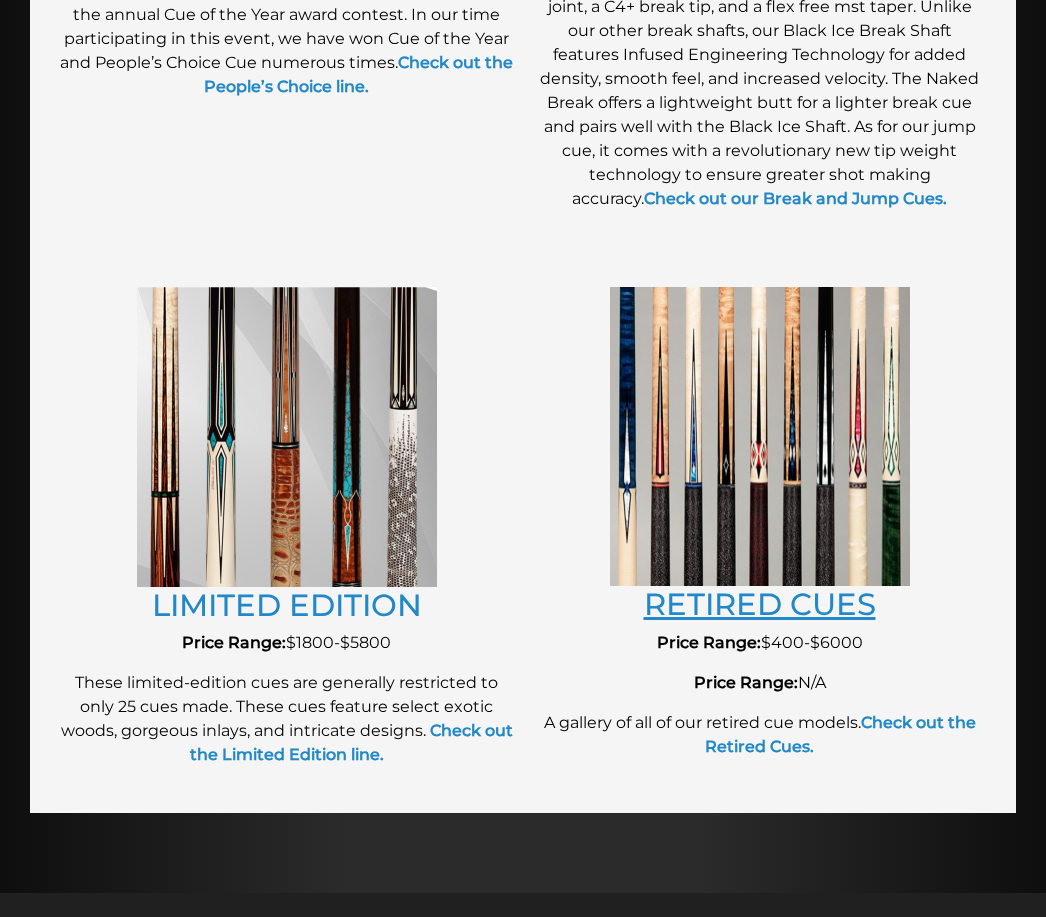 click on "RETIRED CUES" at bounding box center [760, 604] 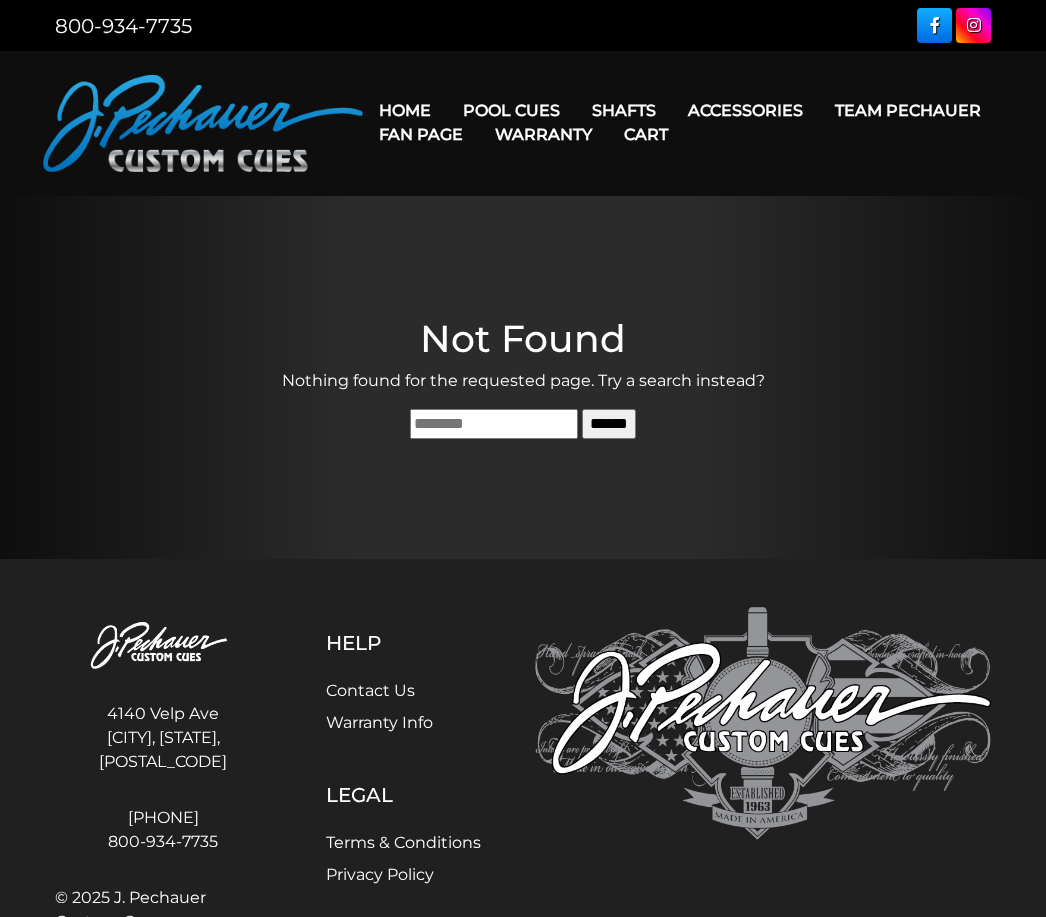 scroll, scrollTop: 0, scrollLeft: 0, axis: both 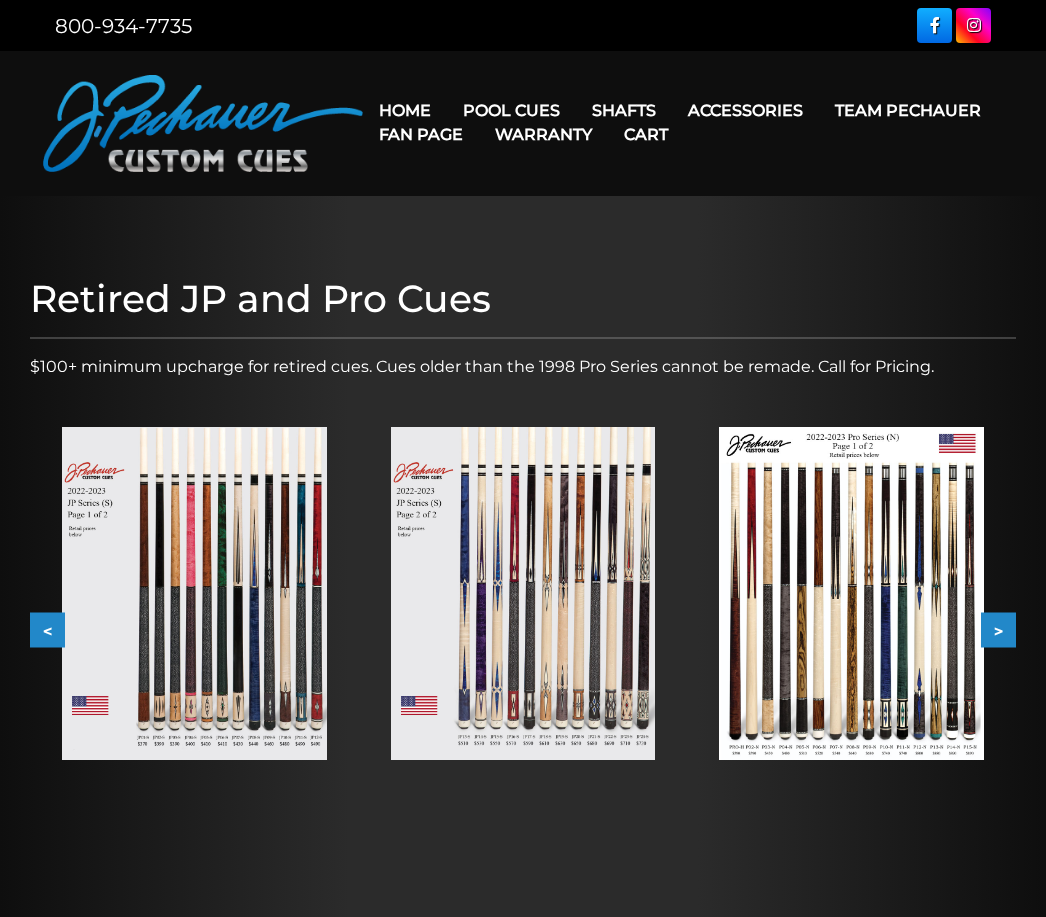 click on "Team Pechauer" at bounding box center [908, 110] 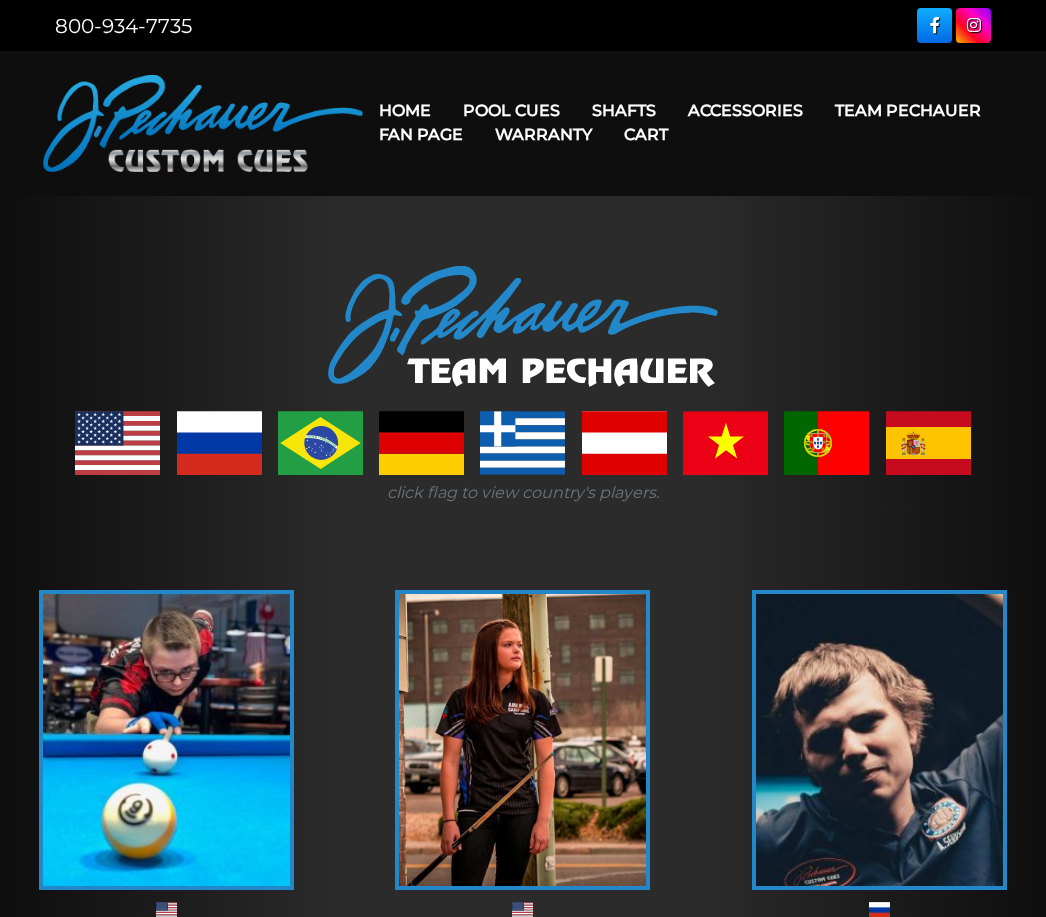 scroll, scrollTop: 0, scrollLeft: 0, axis: both 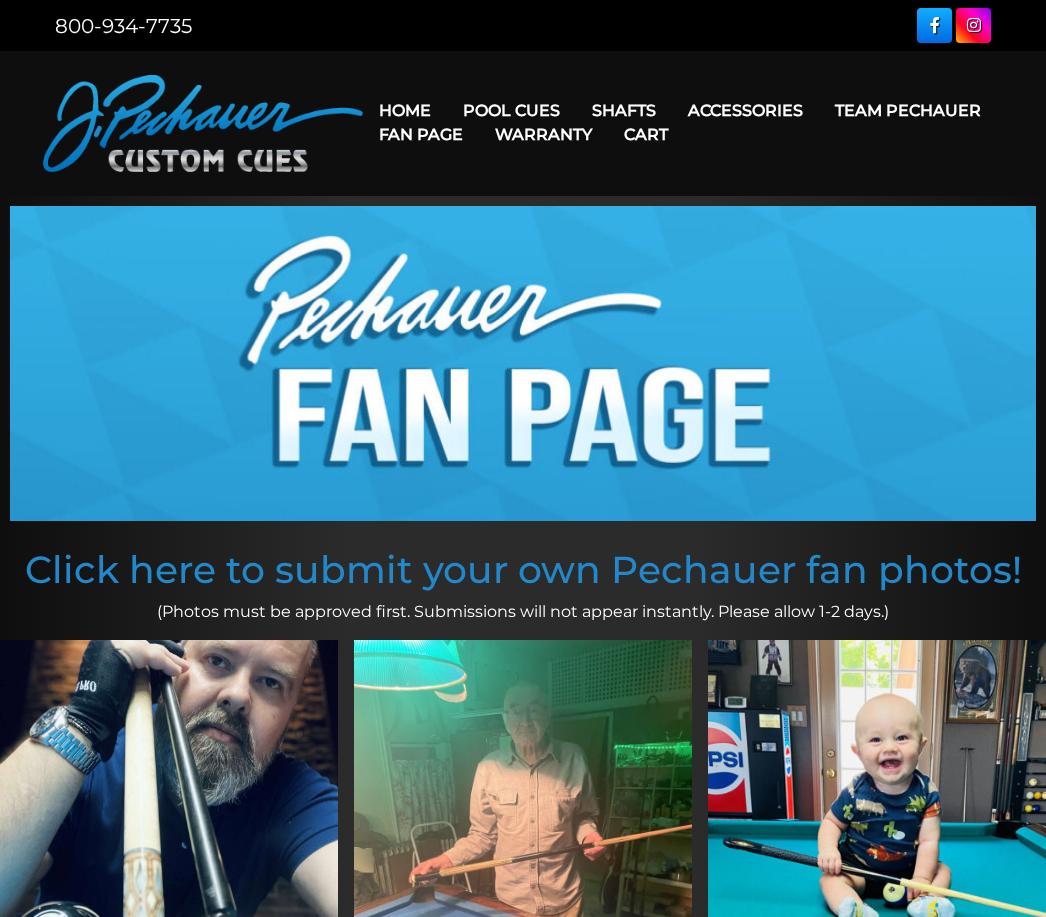 click on "Team Pechauer" at bounding box center (908, 110) 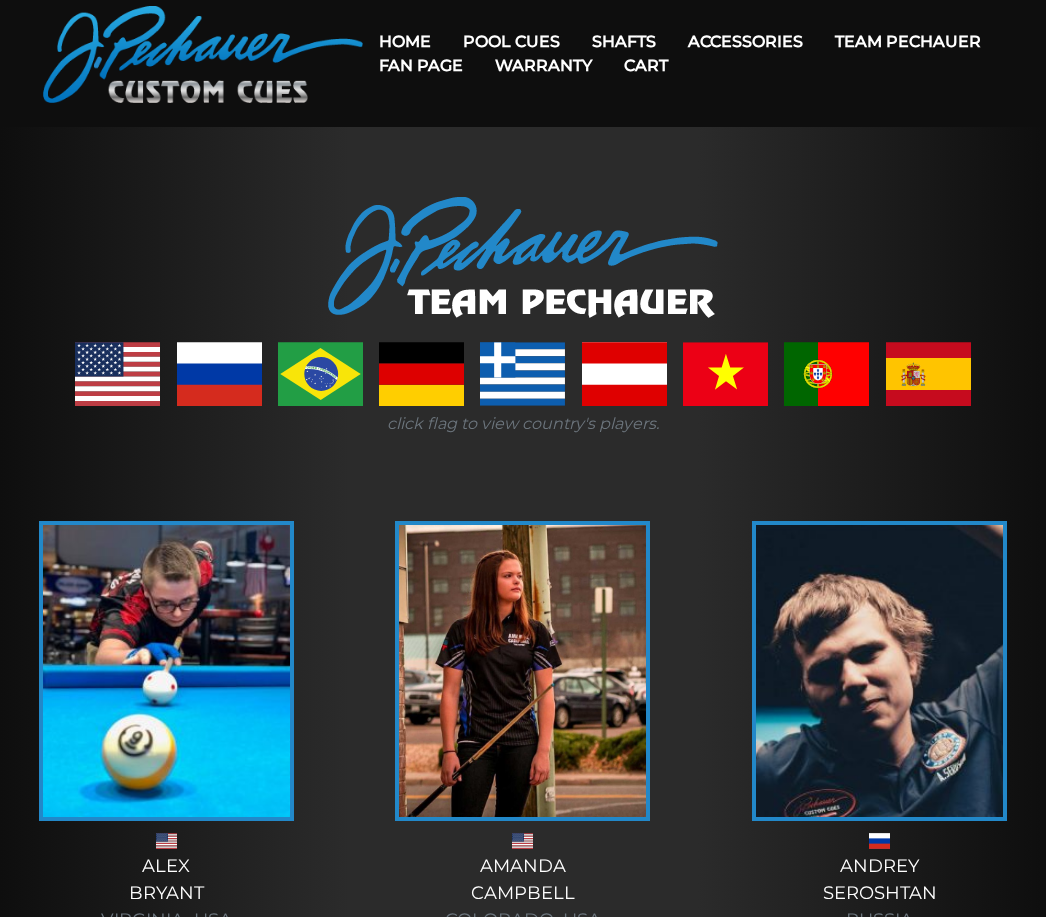 scroll, scrollTop: 0, scrollLeft: 0, axis: both 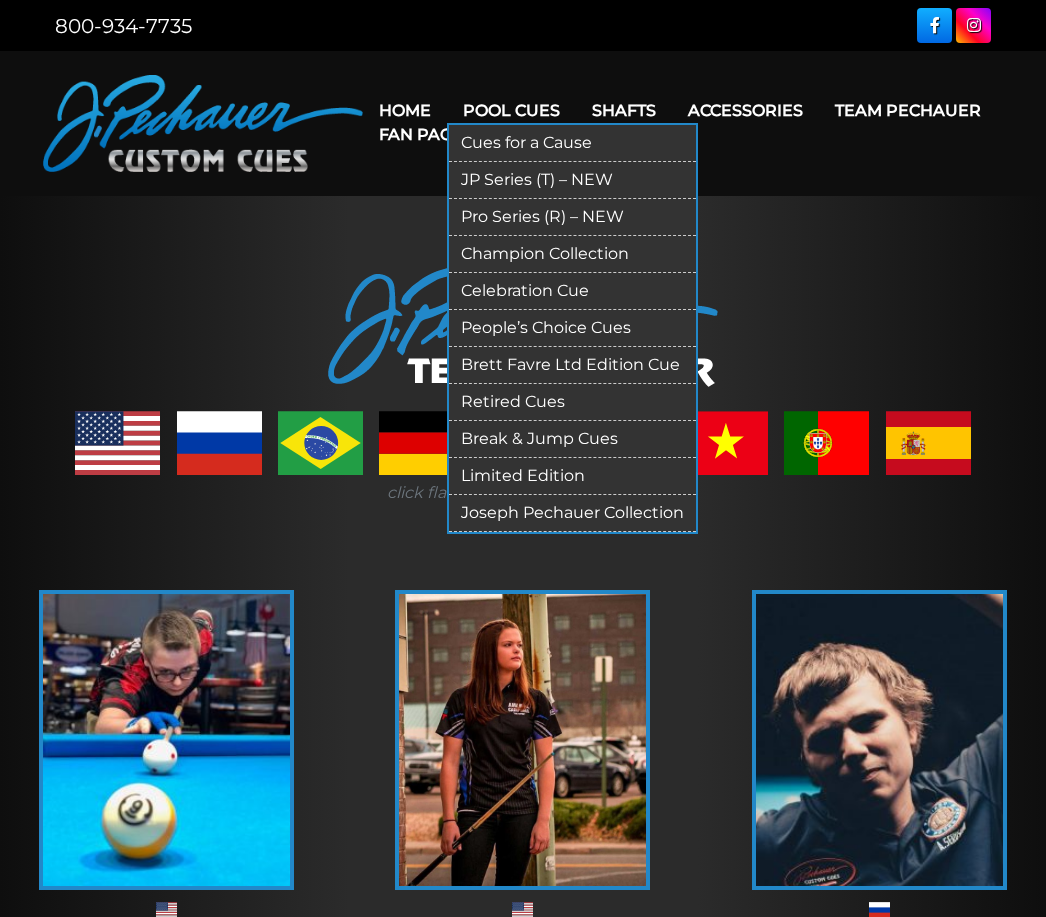 click on "Joseph Pechauer Collection" at bounding box center (572, 513) 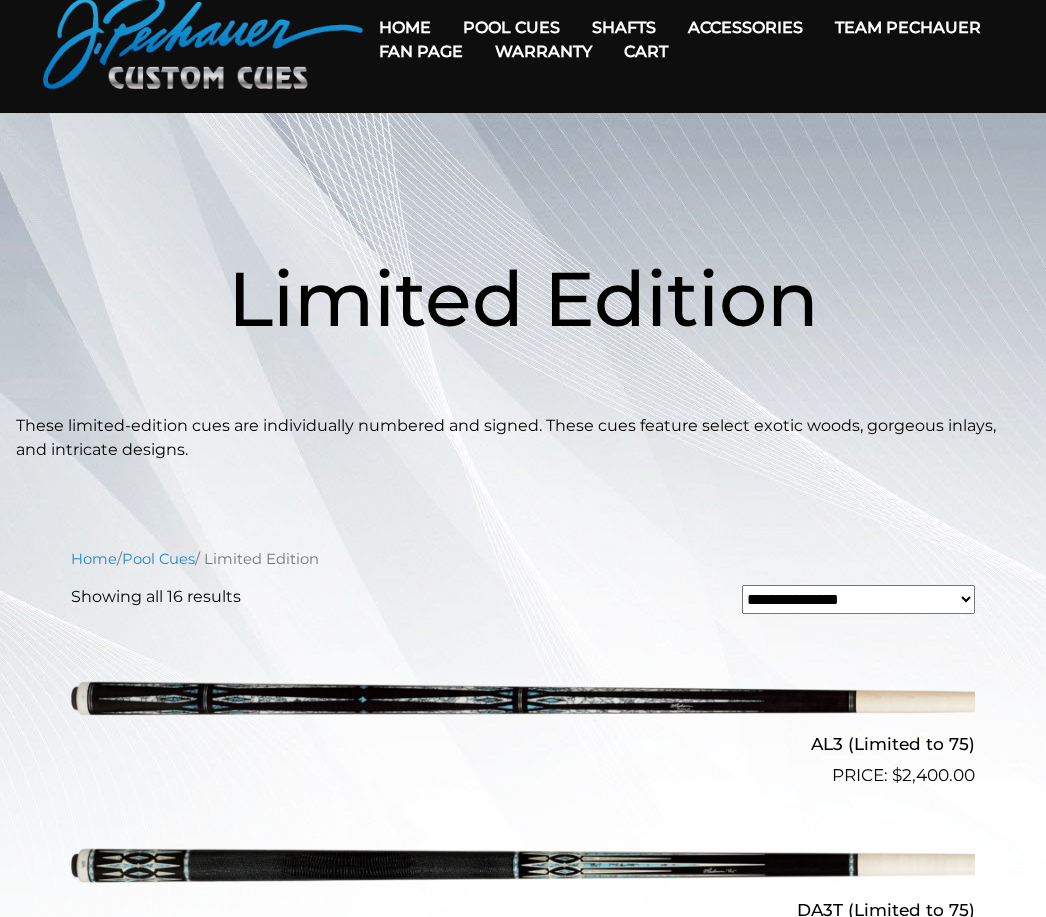 scroll, scrollTop: 82, scrollLeft: 0, axis: vertical 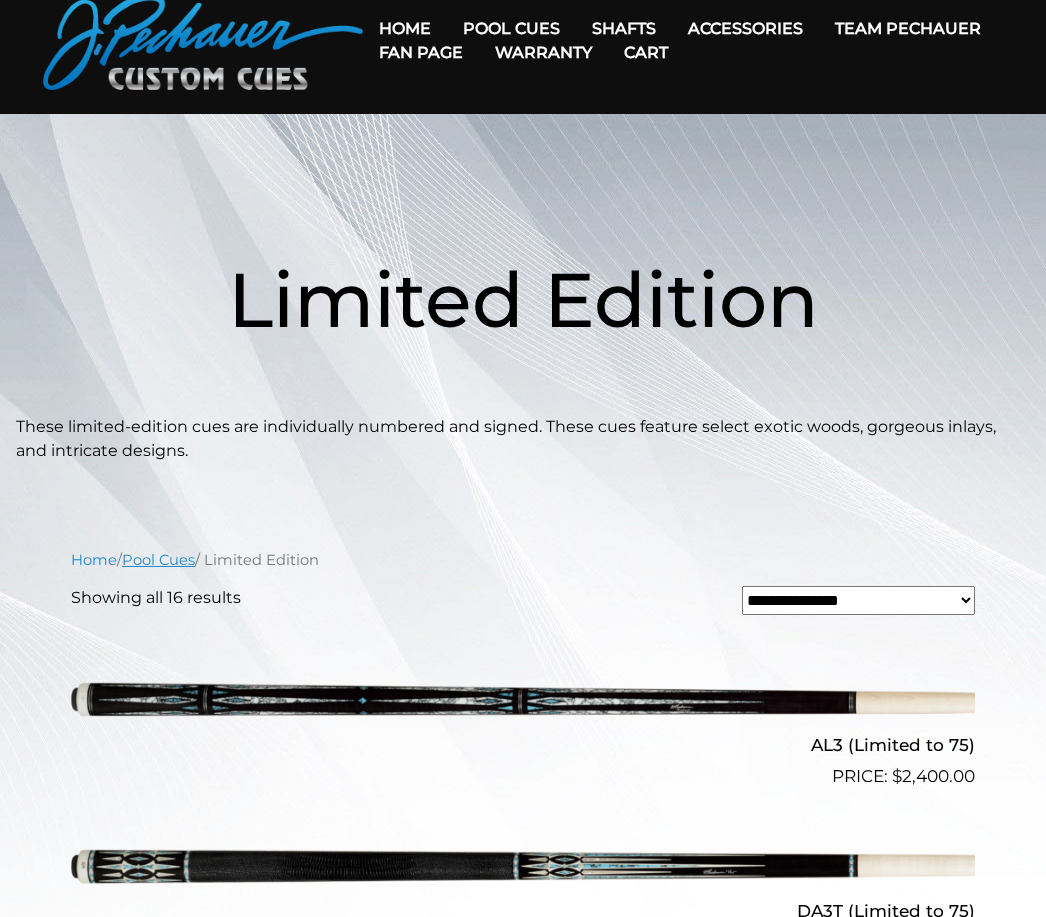 click on "Pool Cues" at bounding box center (158, 560) 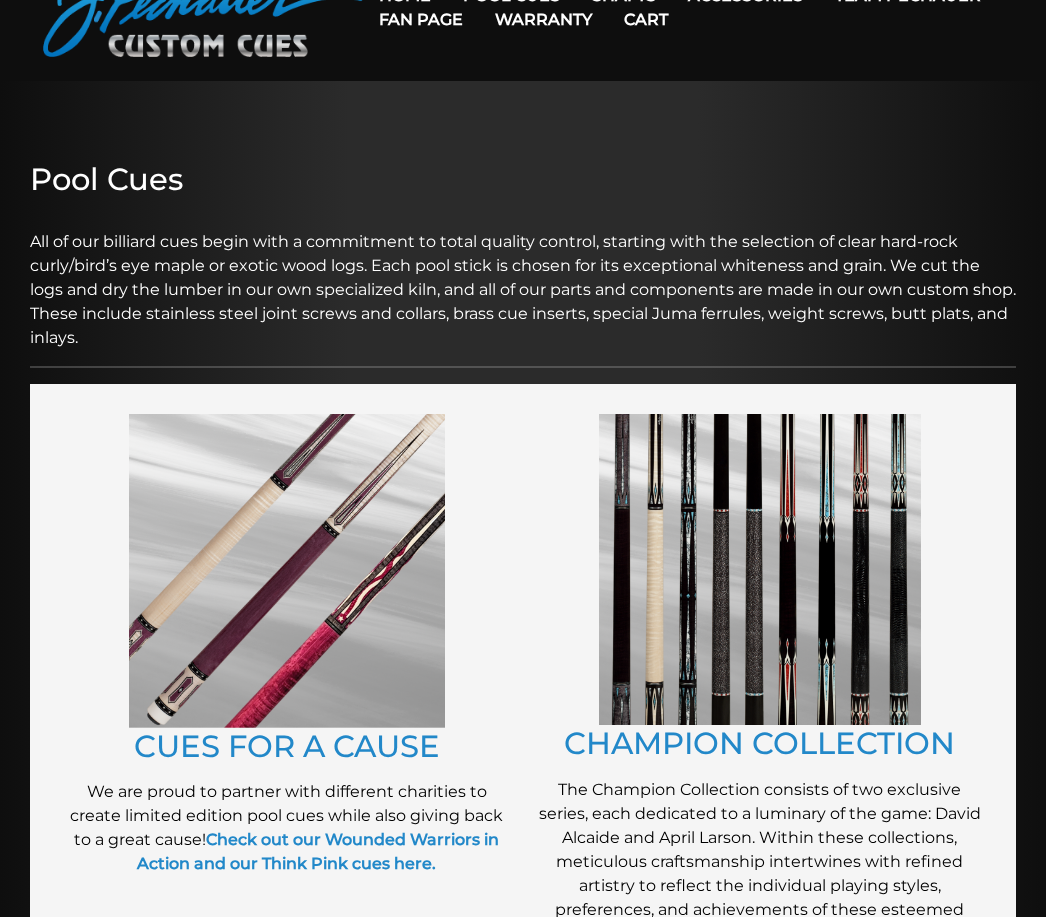 scroll, scrollTop: 120, scrollLeft: 0, axis: vertical 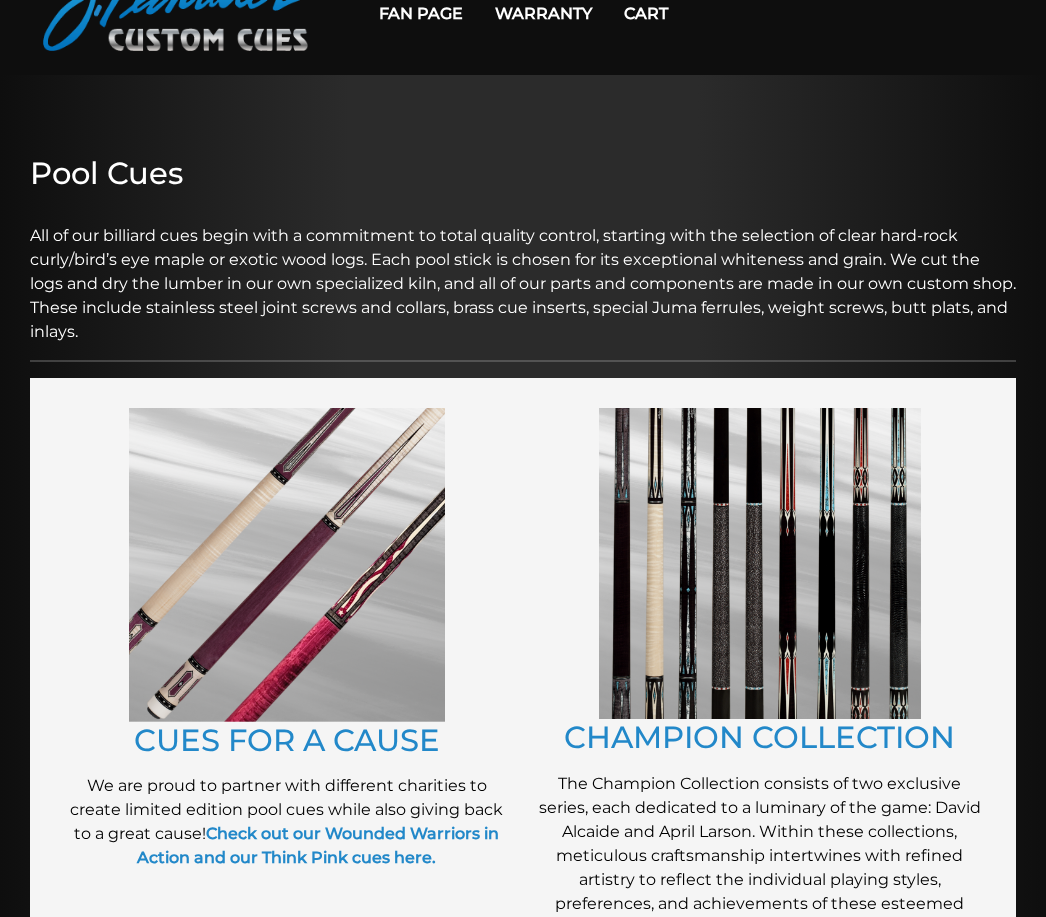 click at bounding box center [287, 566] 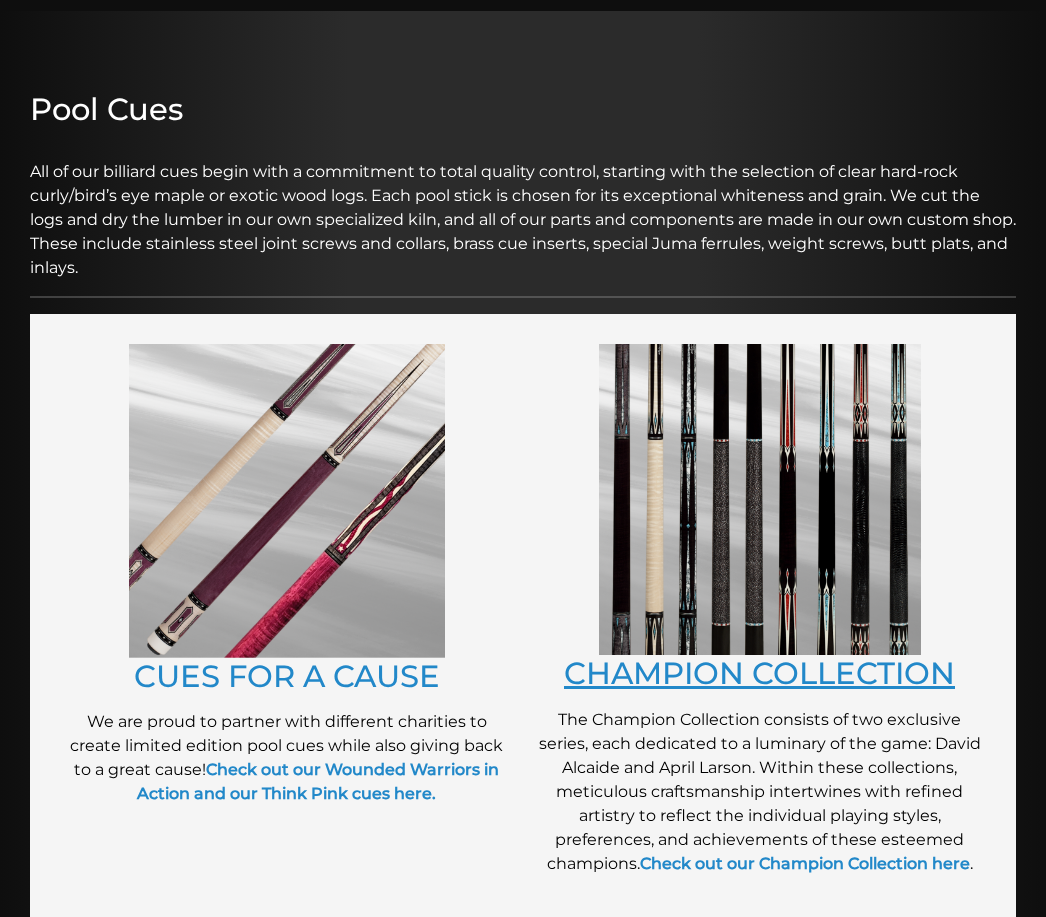 click on "CHAMPION COLLECTION" at bounding box center (759, 673) 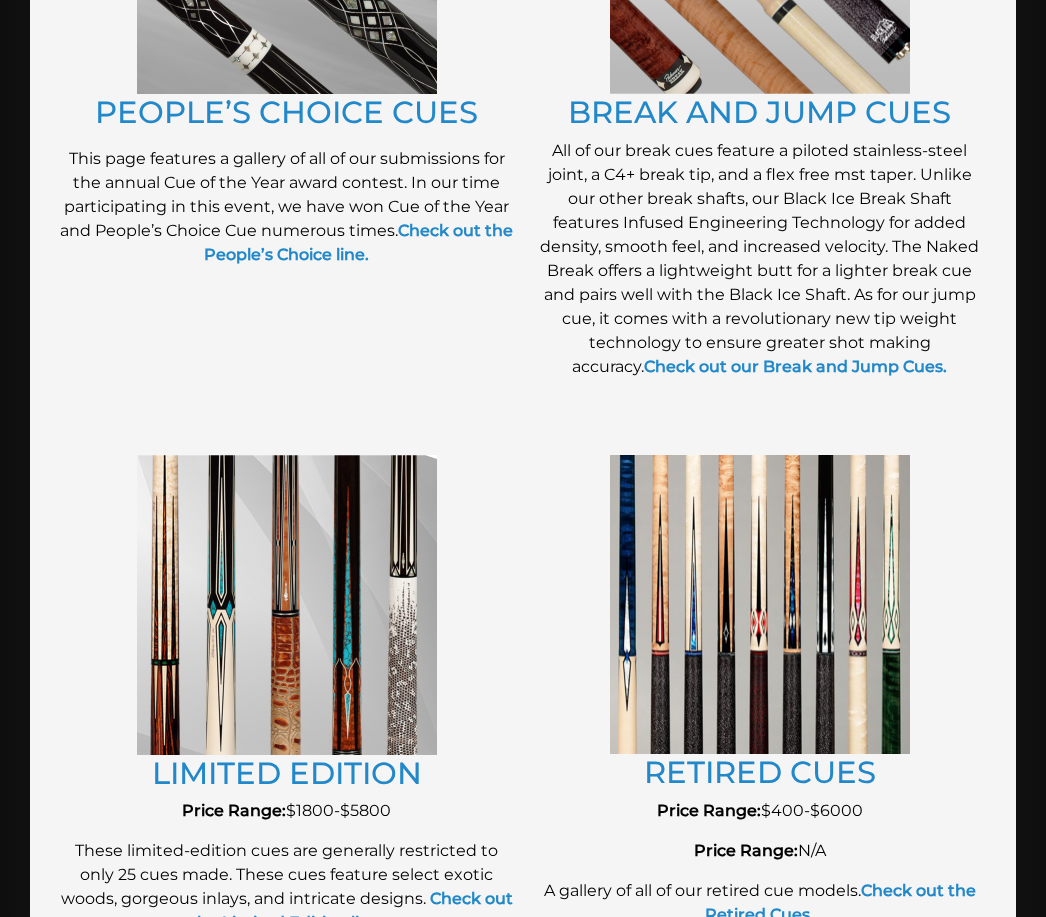 scroll, scrollTop: 1953, scrollLeft: 0, axis: vertical 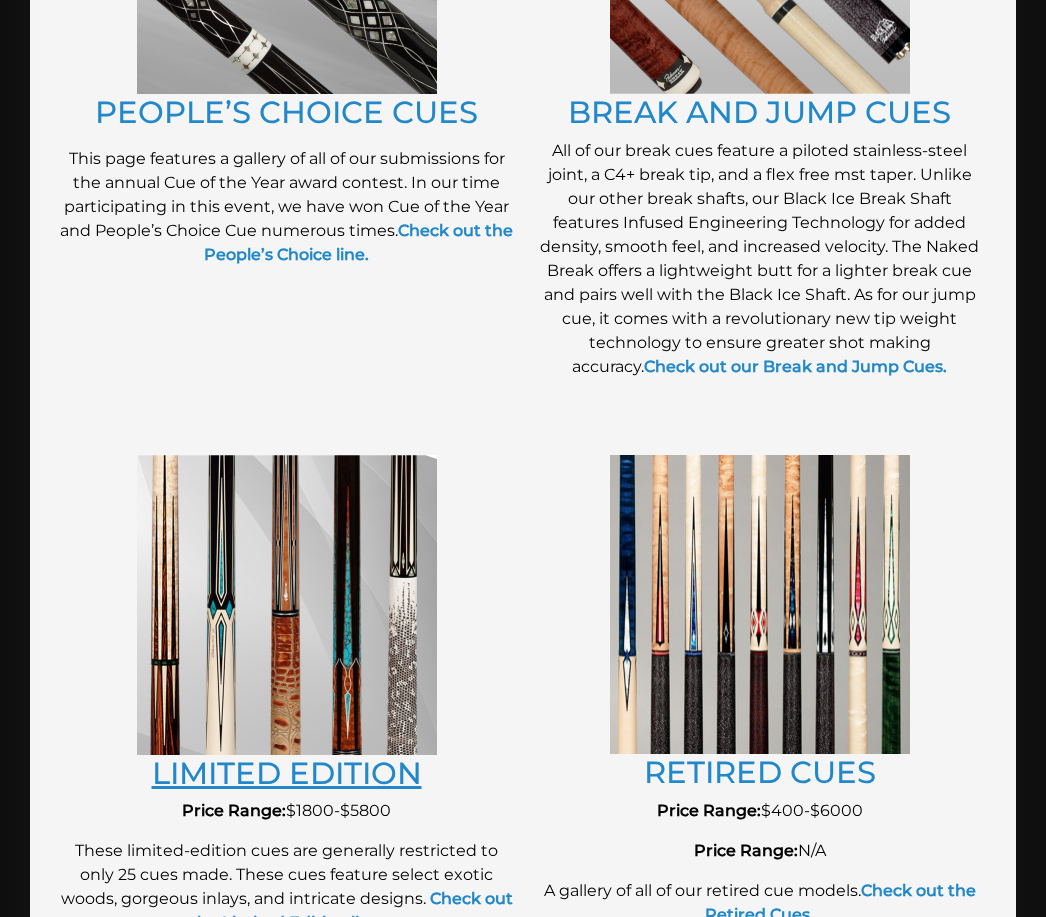 click on "LIMITED EDITION" at bounding box center [287, 774] 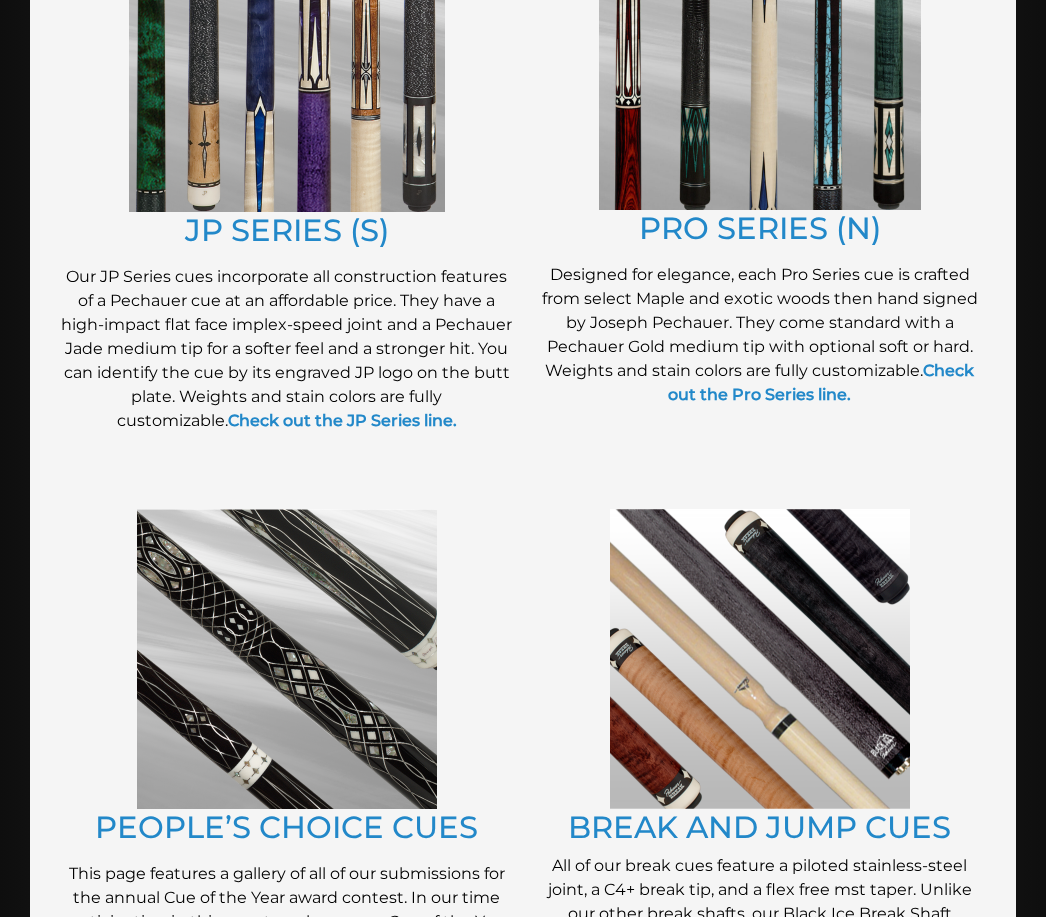 scroll, scrollTop: 1235, scrollLeft: 0, axis: vertical 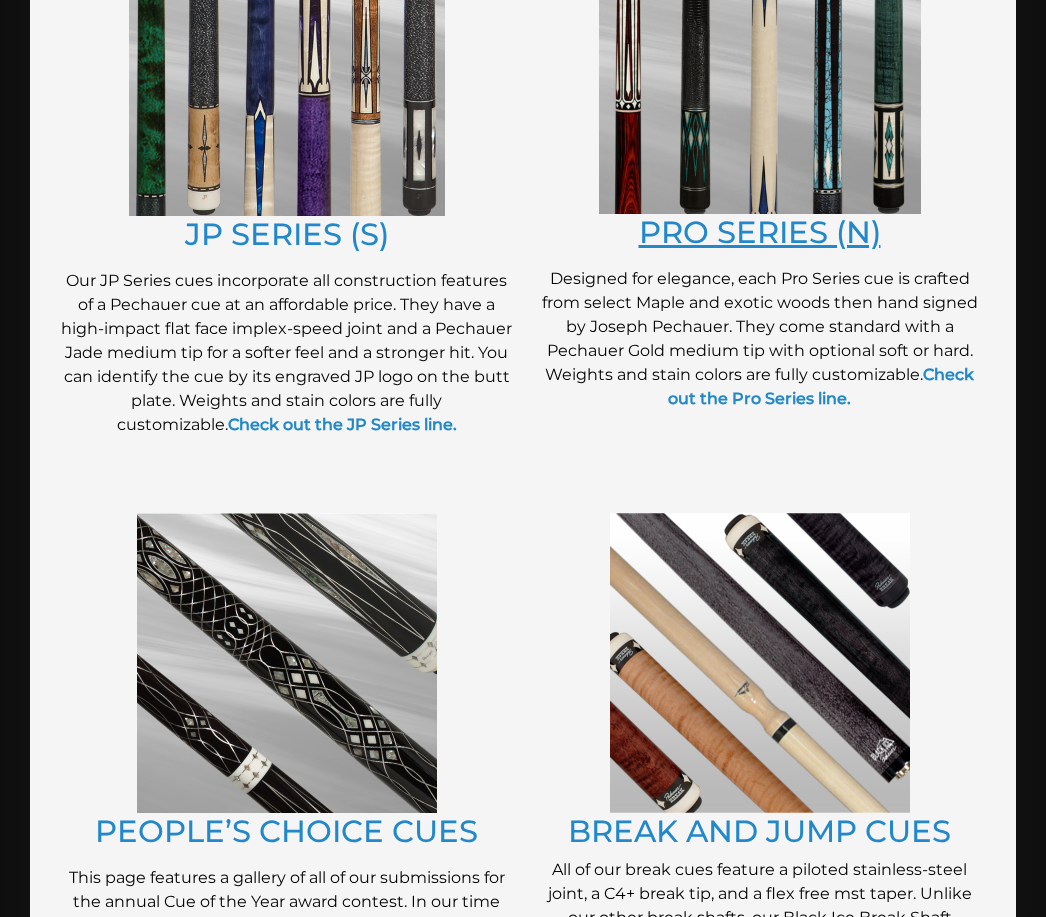 click on "PRO SERIES (N)" at bounding box center (760, 232) 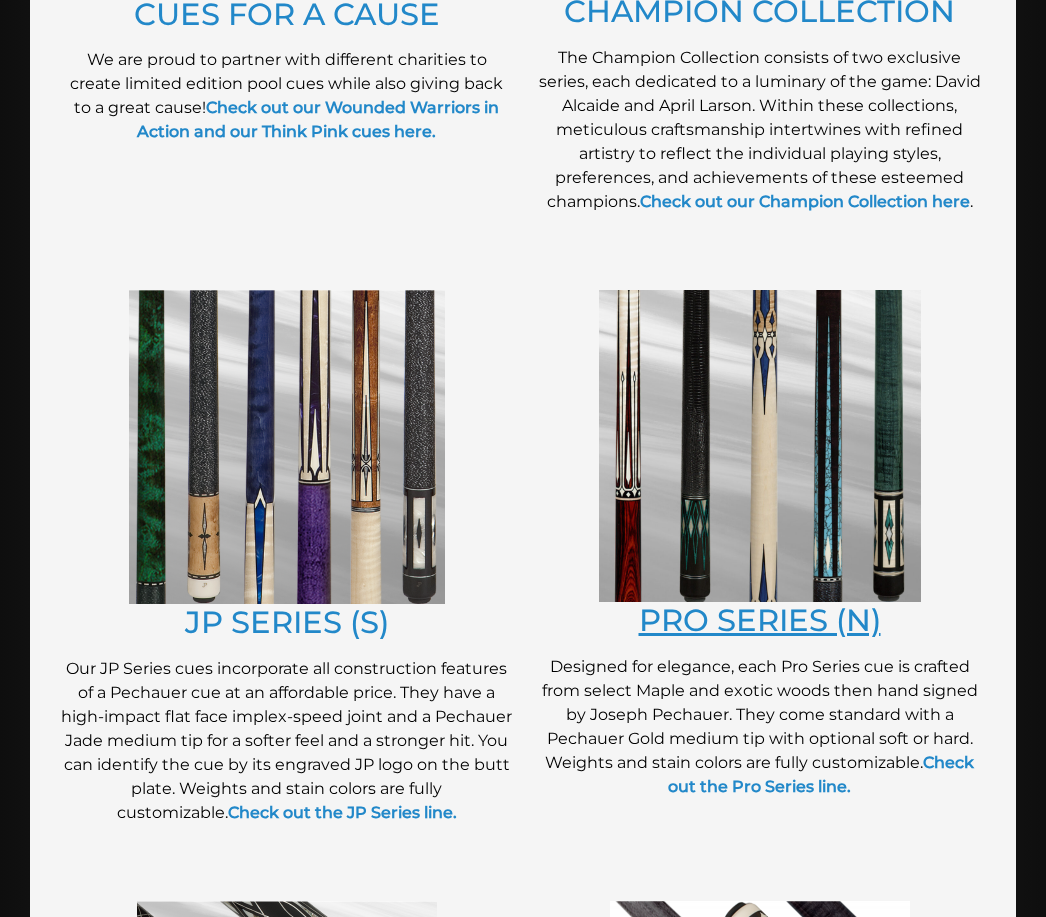 scroll, scrollTop: 846, scrollLeft: 0, axis: vertical 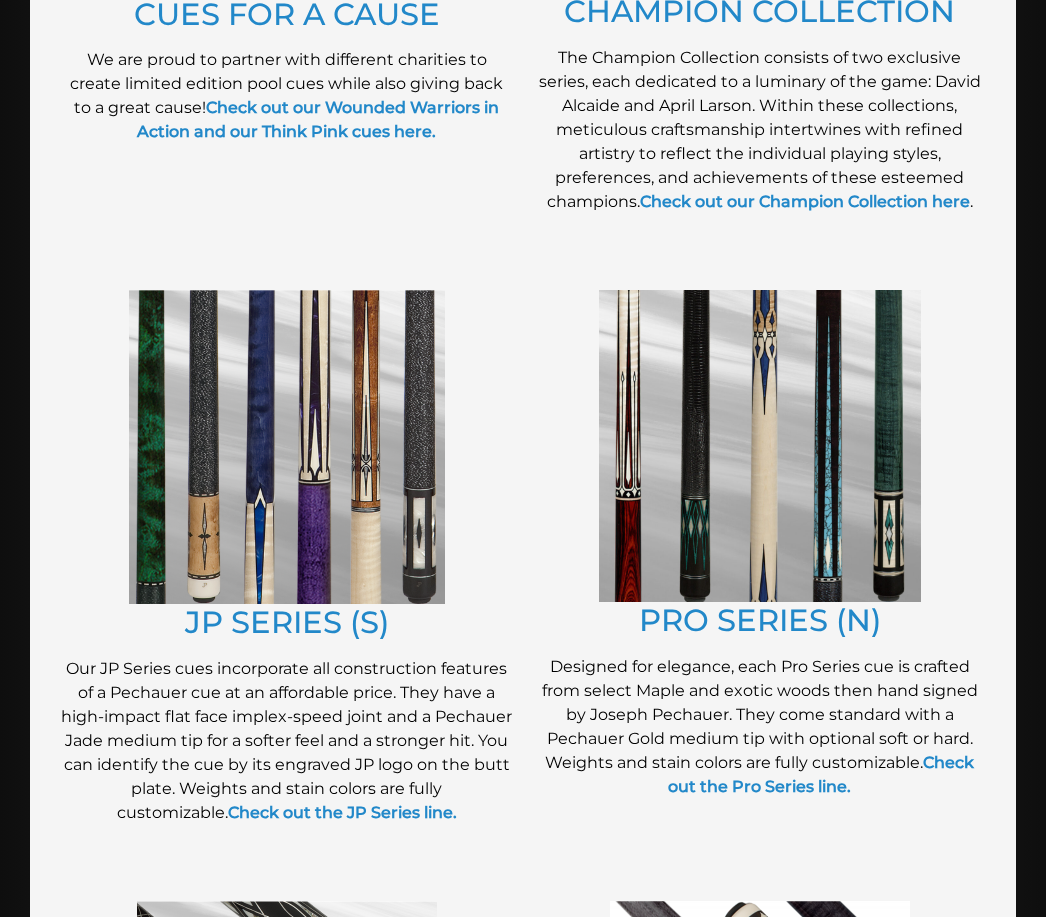click at bounding box center (287, 448) 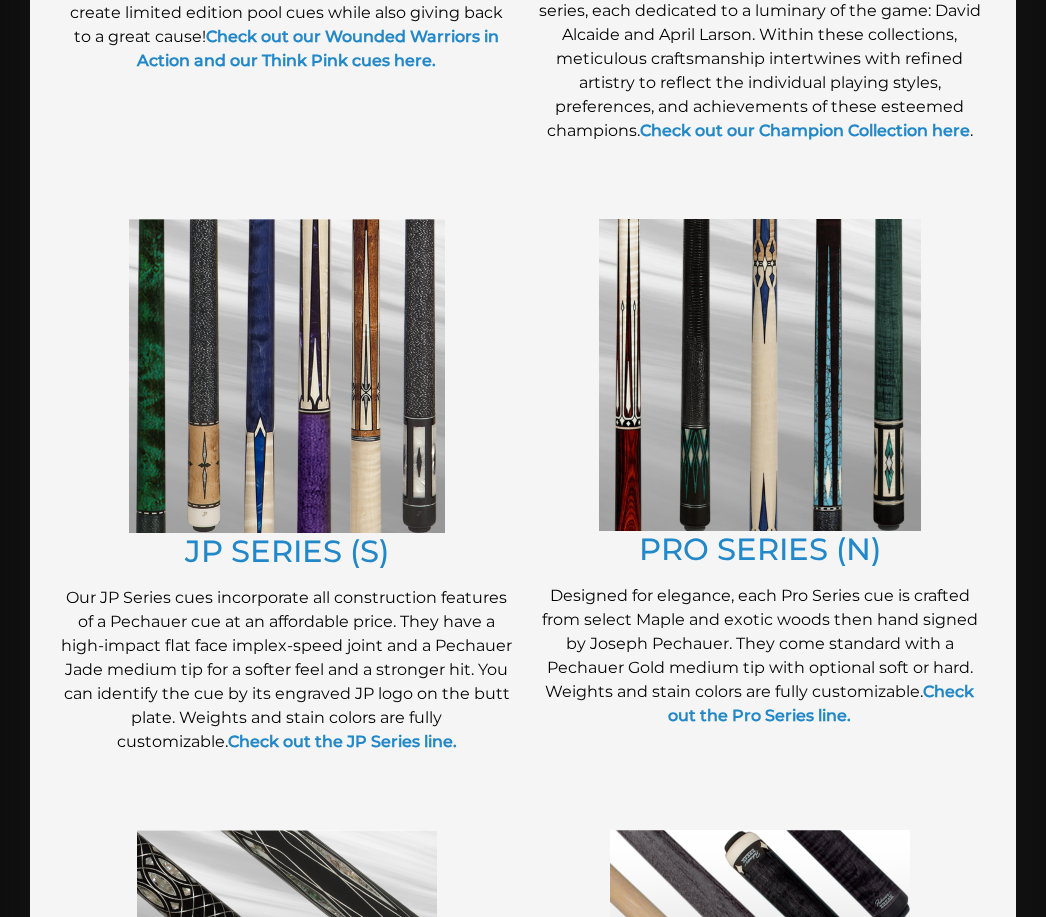 scroll, scrollTop: 919, scrollLeft: 0, axis: vertical 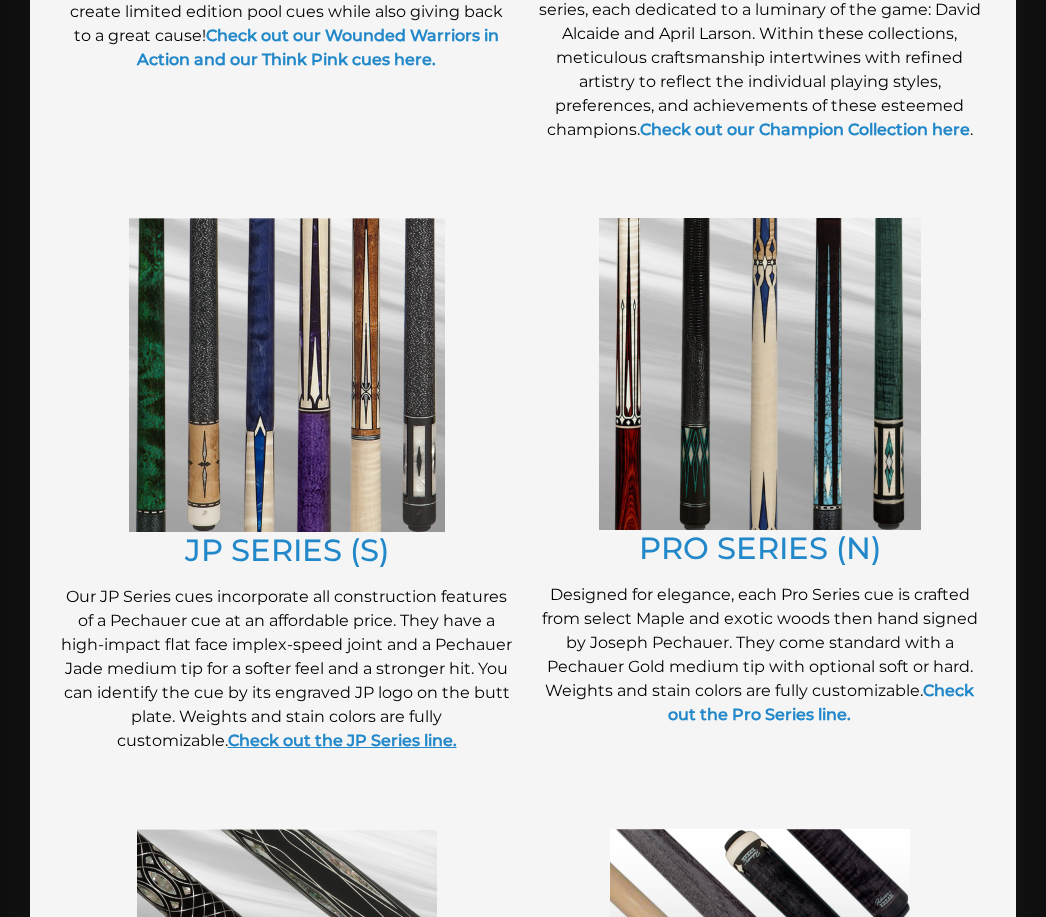 click on "Check out the JP Series line." at bounding box center [342, 740] 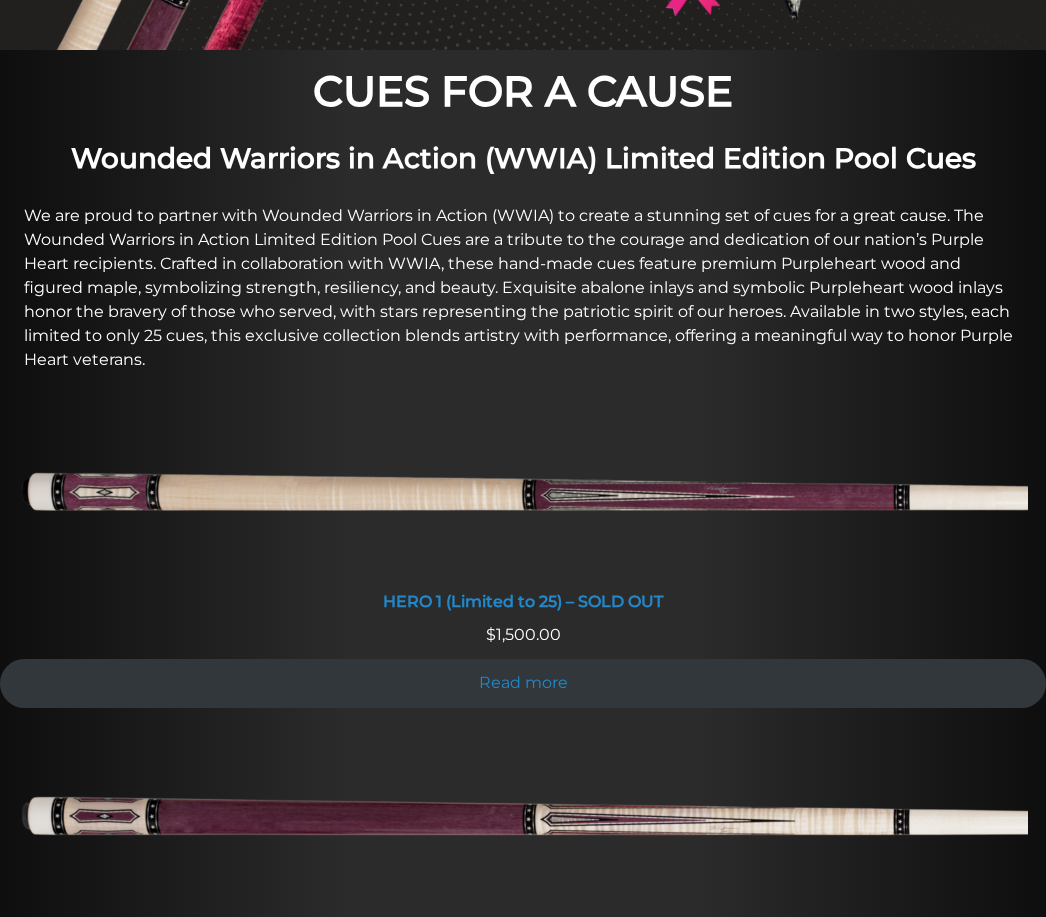 scroll, scrollTop: 578, scrollLeft: 0, axis: vertical 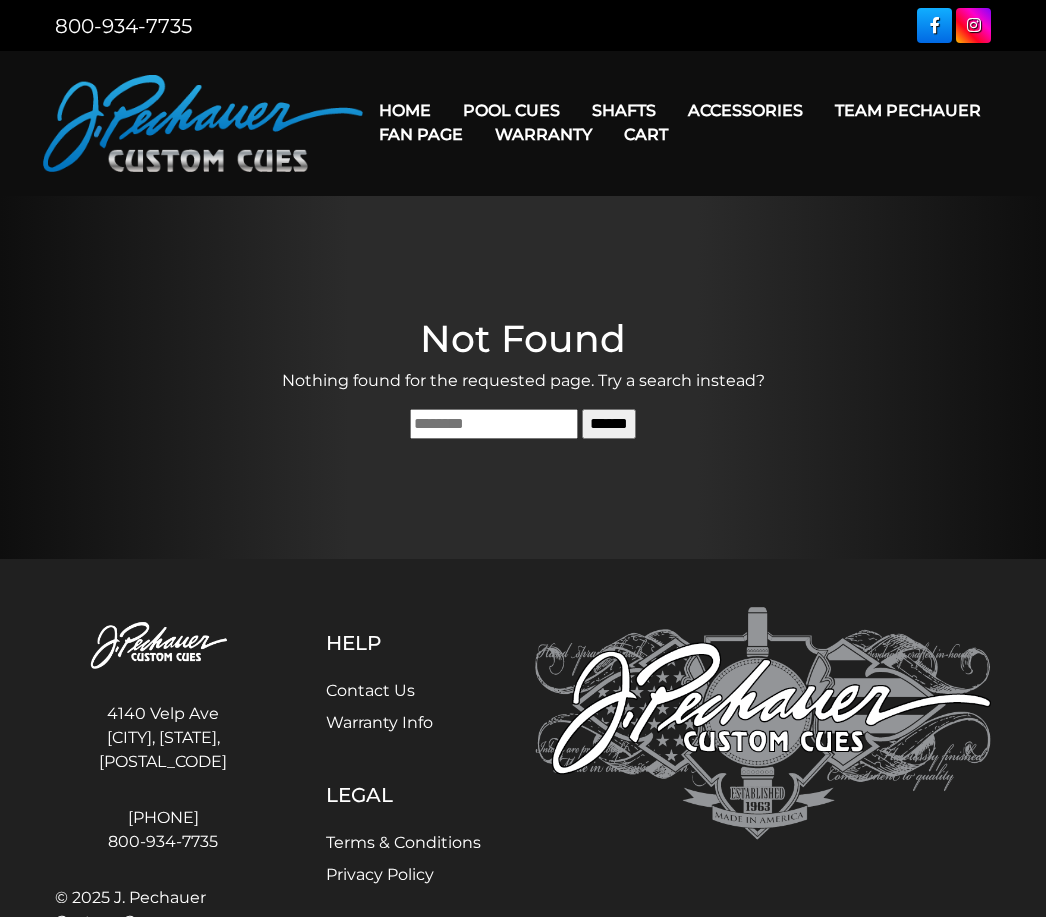 click on "Team Pechauer" at bounding box center (908, 110) 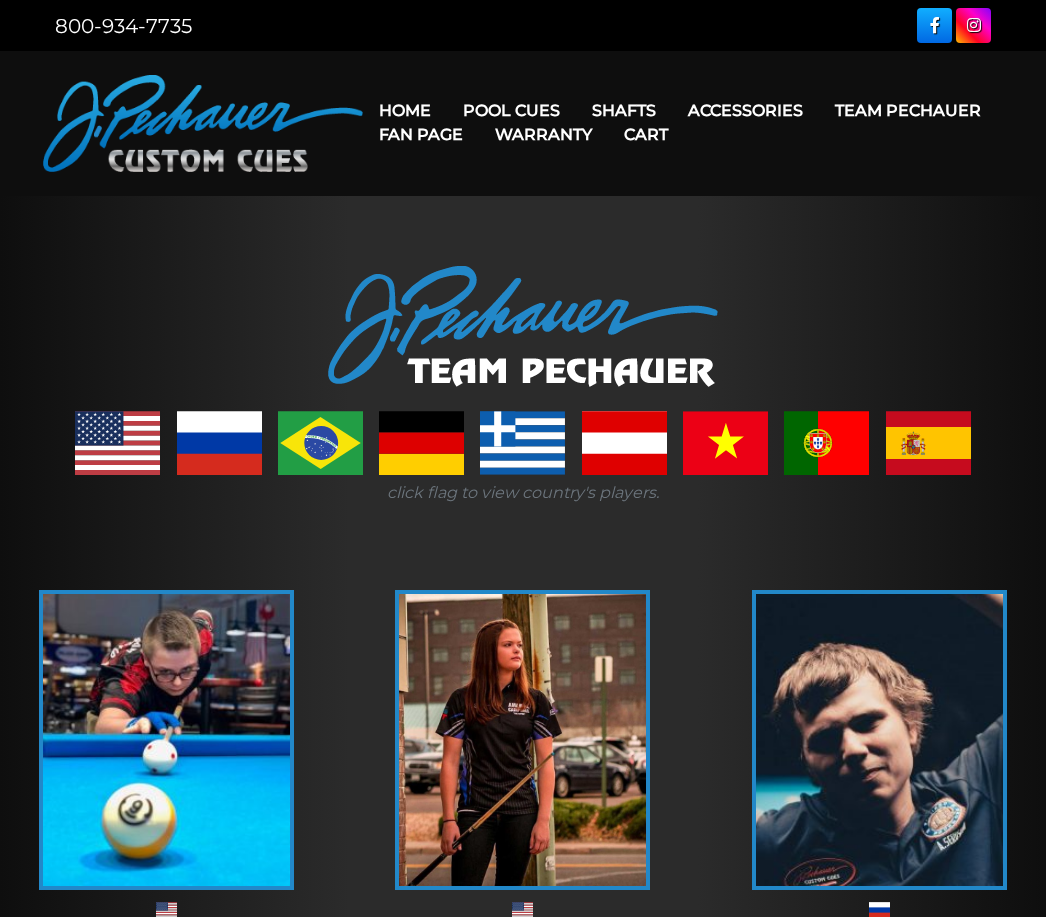scroll, scrollTop: 0, scrollLeft: 0, axis: both 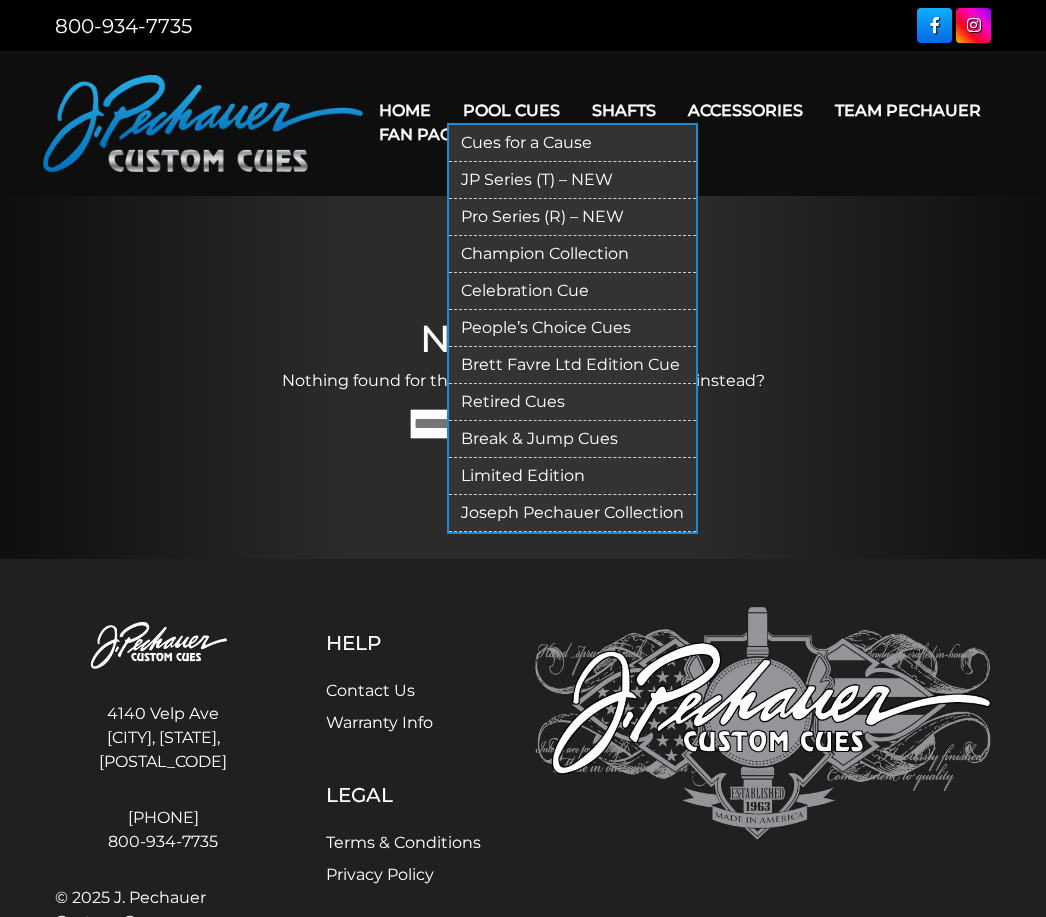 click on "Pool Cues" at bounding box center (511, 110) 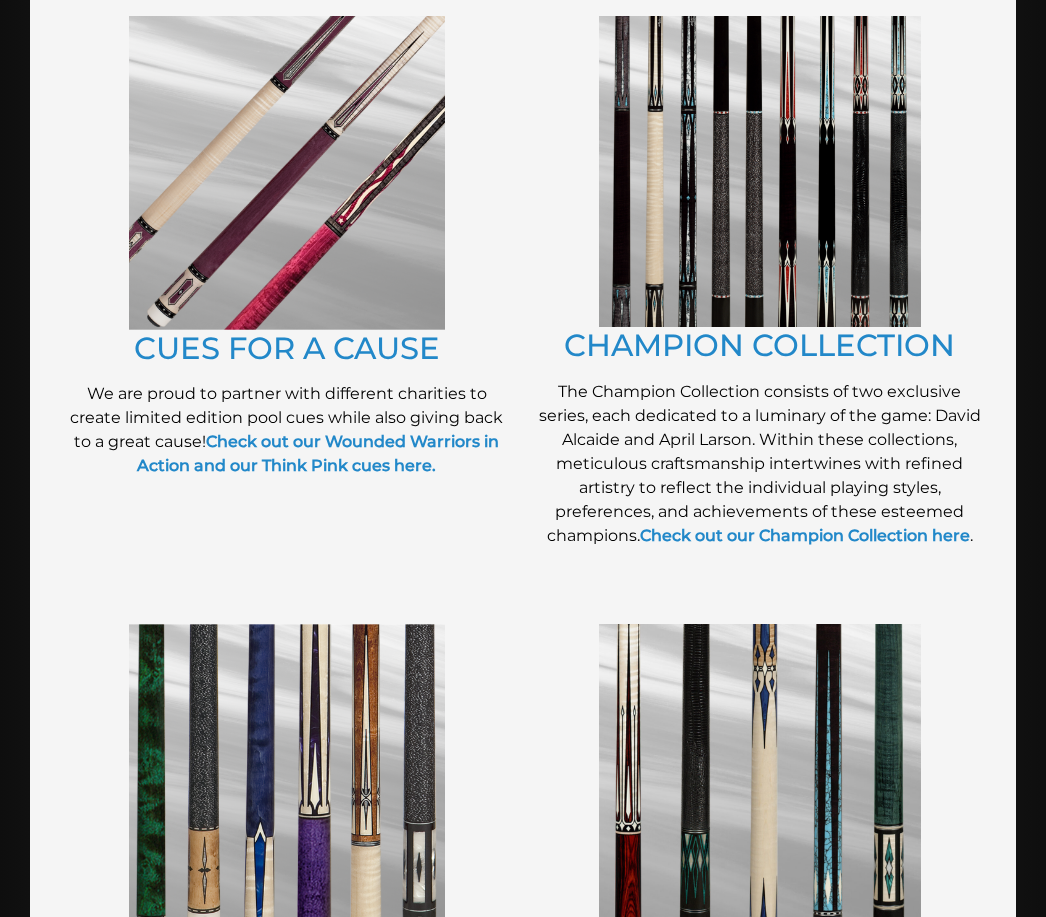 scroll, scrollTop: 515, scrollLeft: 0, axis: vertical 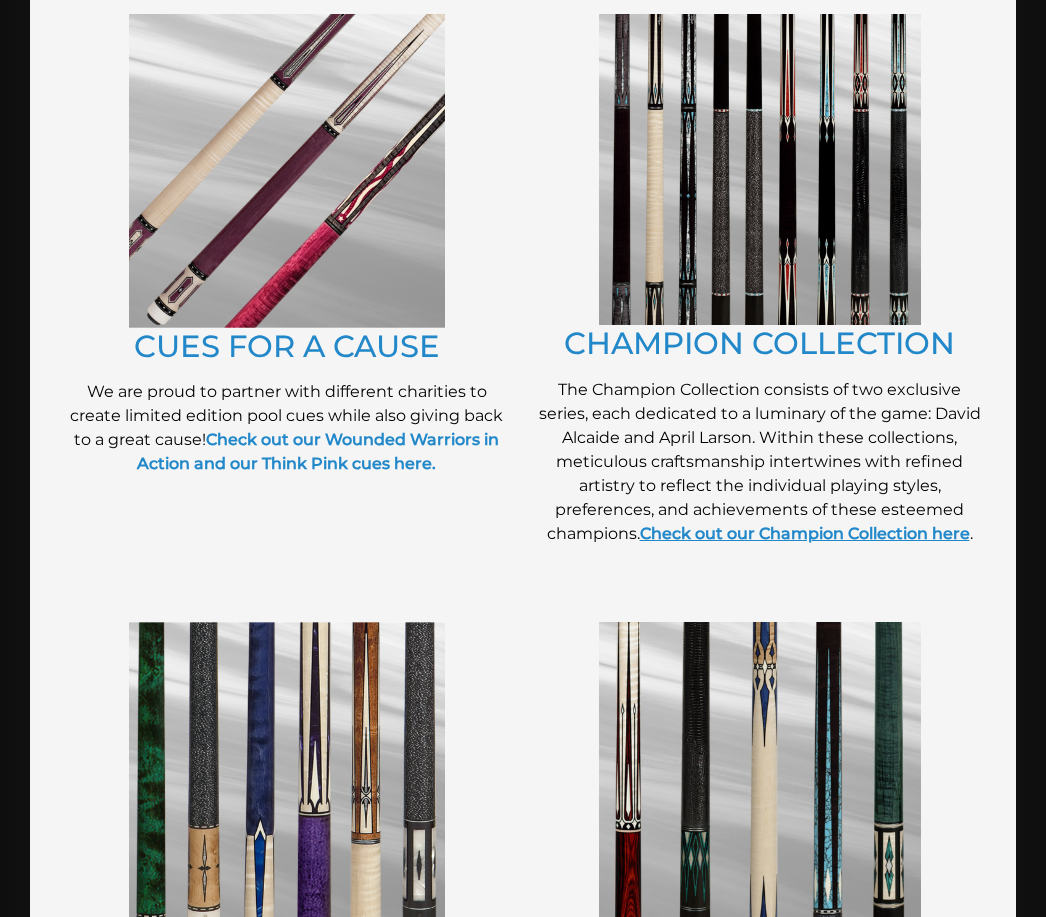 click on "Check out our Champion Collection here" at bounding box center (805, 533) 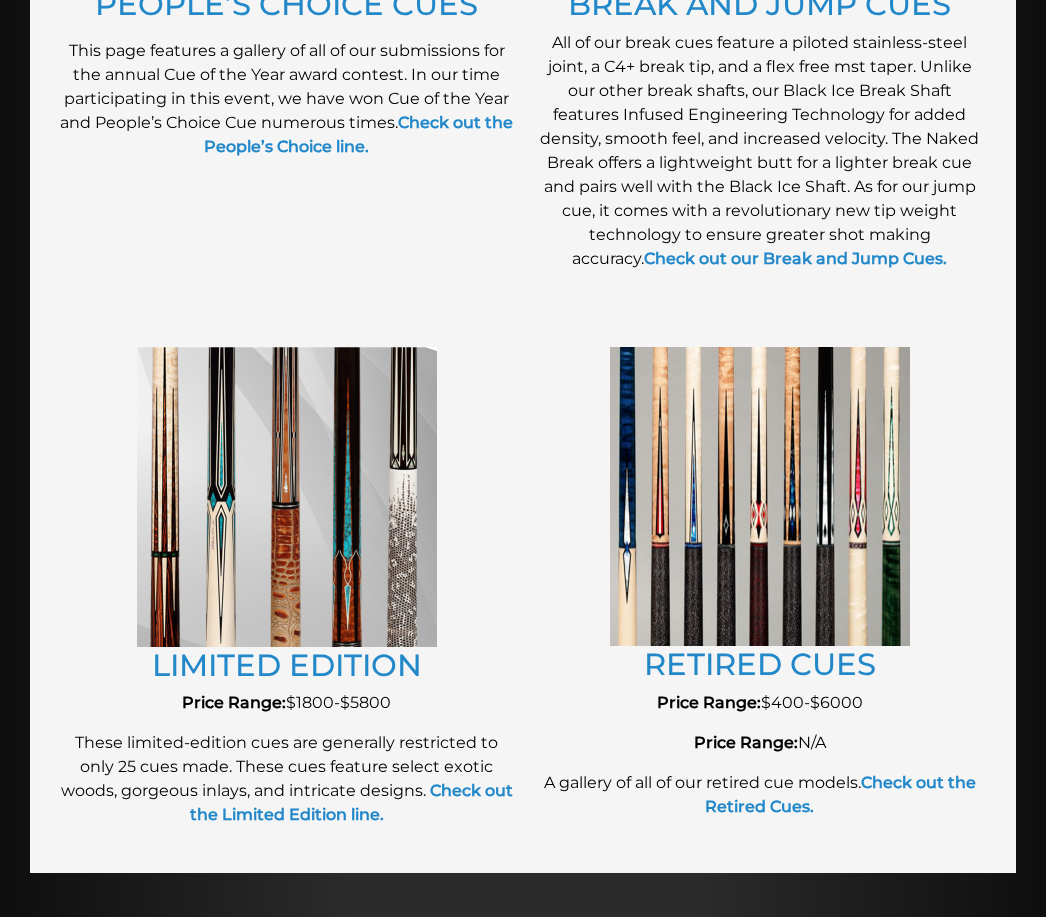 scroll, scrollTop: 2063, scrollLeft: 0, axis: vertical 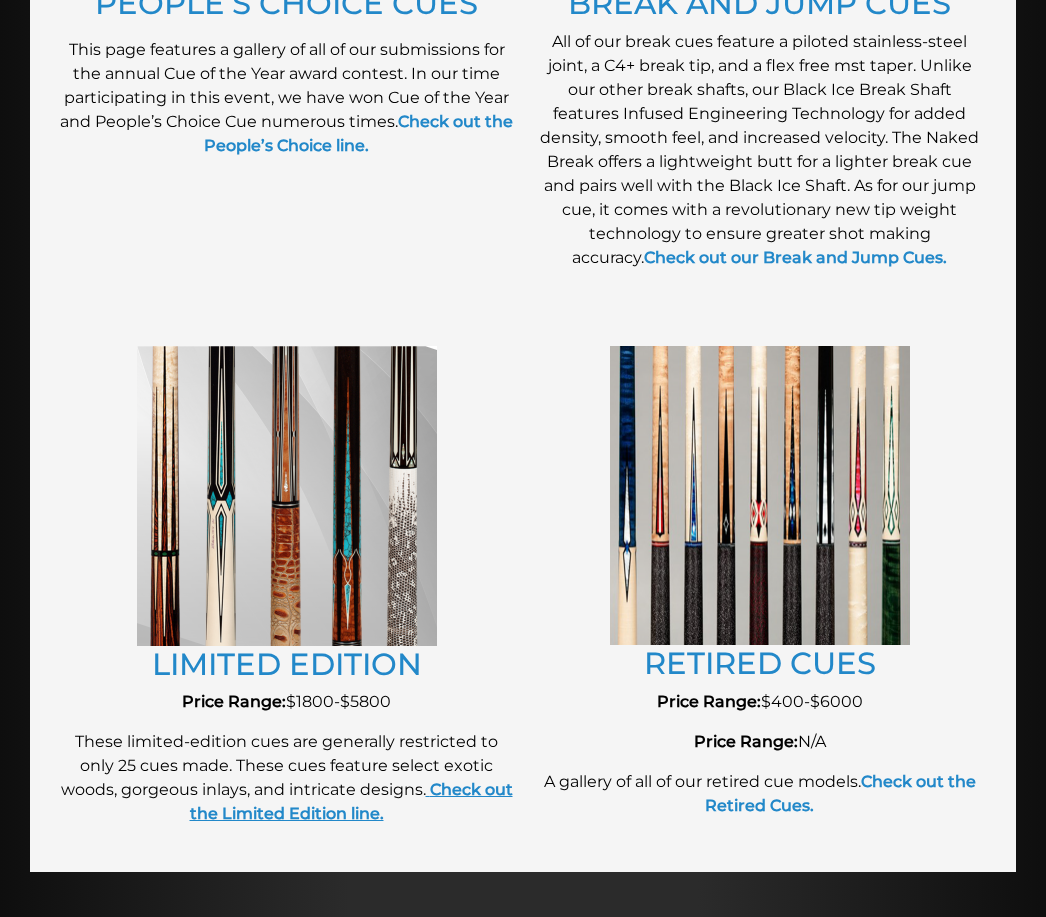 click on "Check out the Limited Edition line." at bounding box center [351, 801] 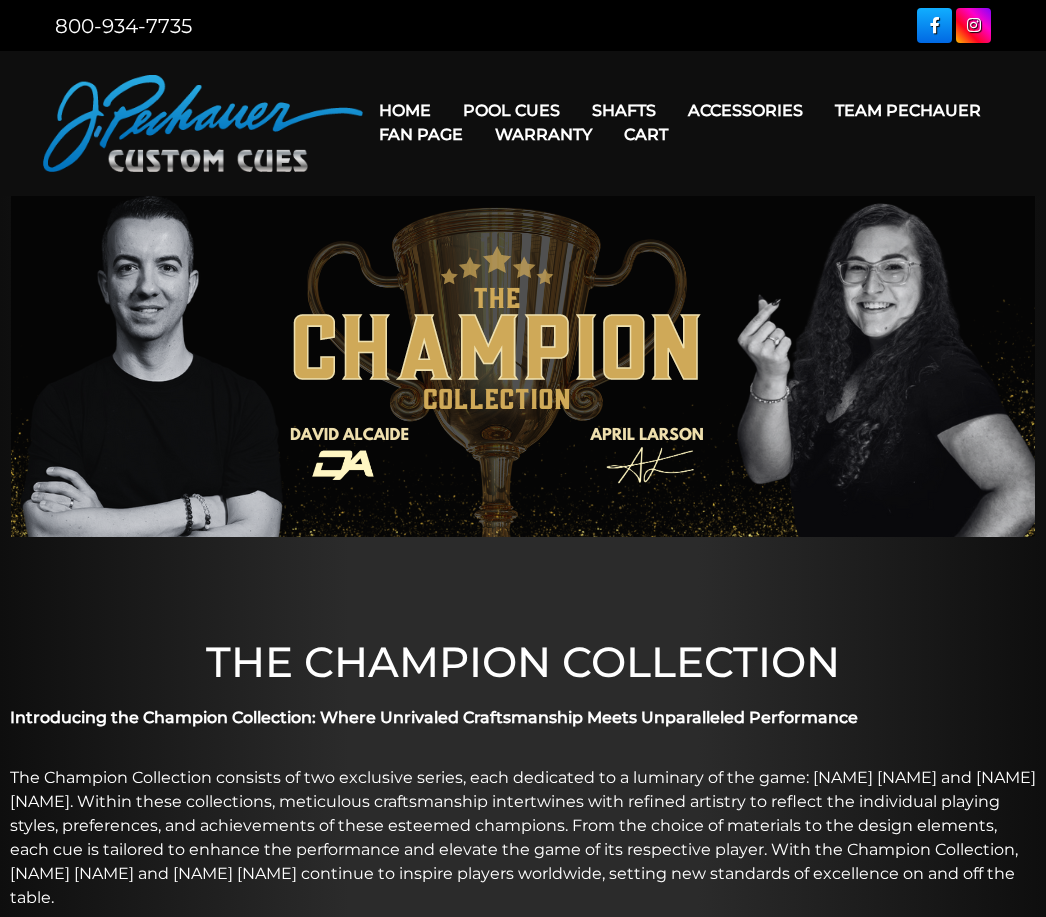 scroll, scrollTop: 0, scrollLeft: 0, axis: both 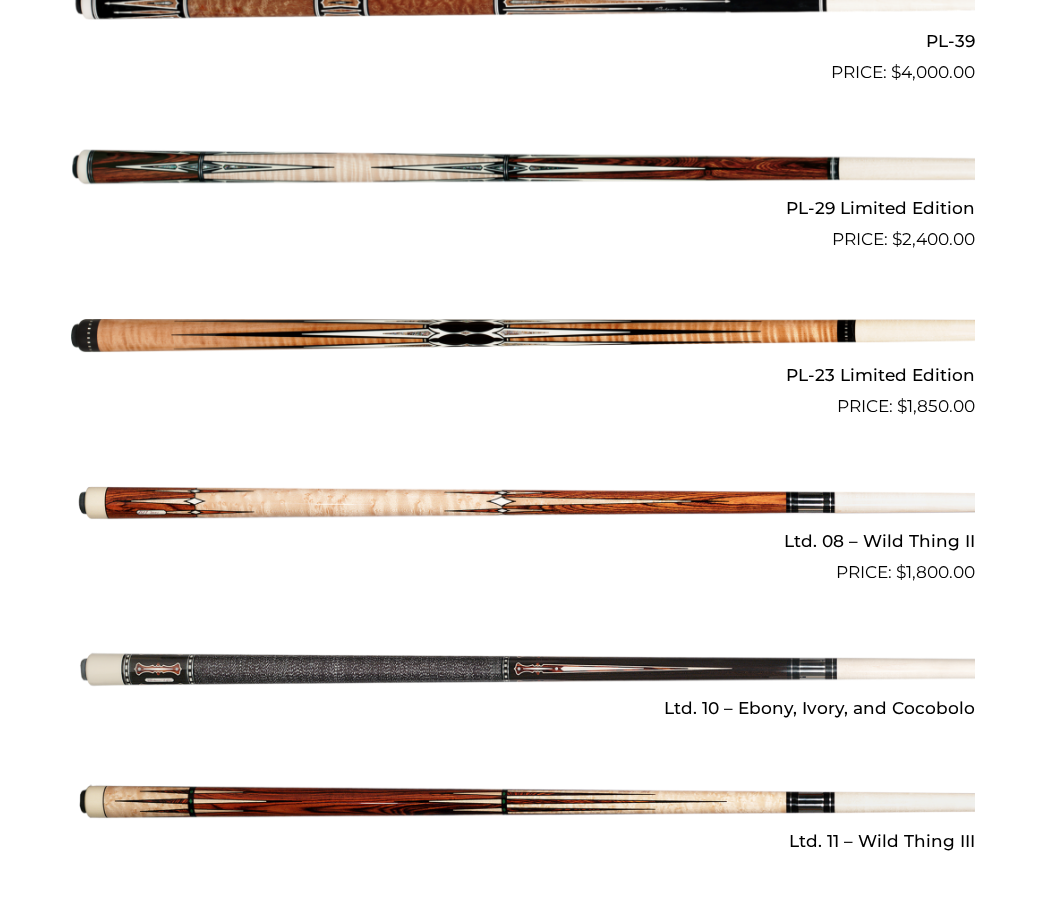 click at bounding box center (523, 503) 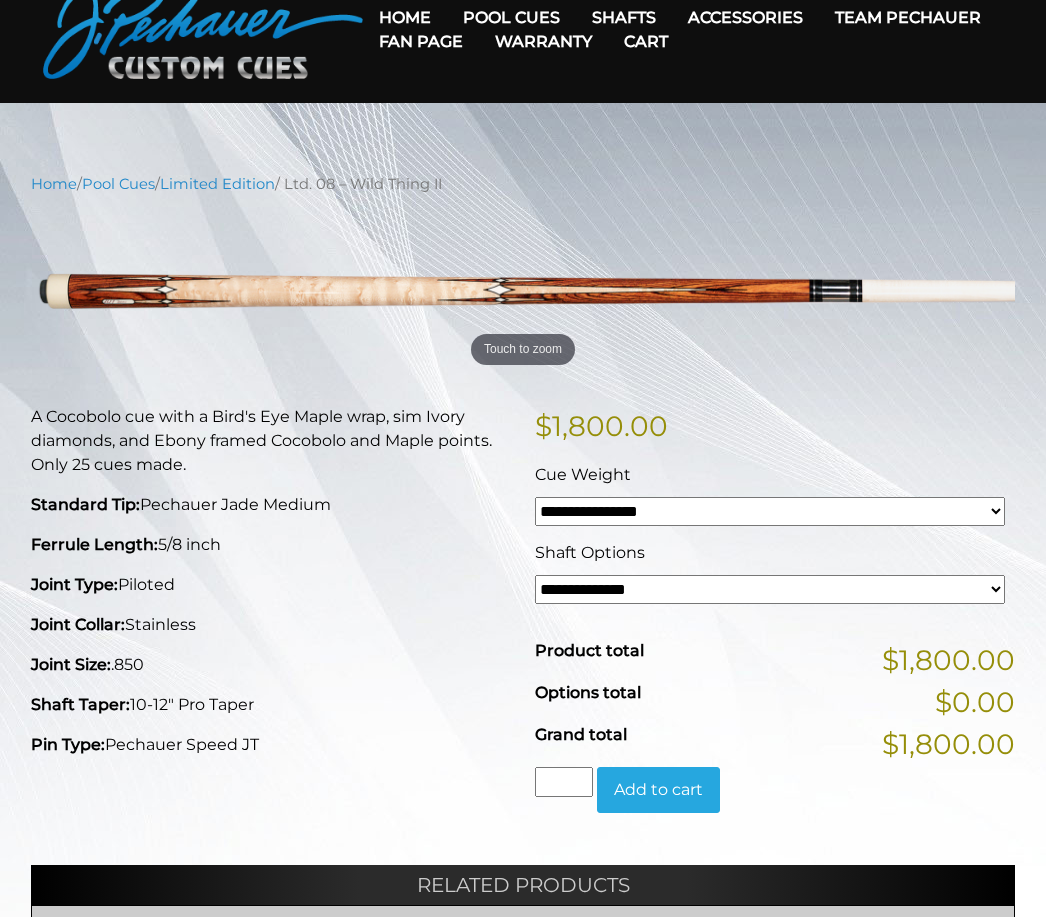 scroll, scrollTop: 90, scrollLeft: 0, axis: vertical 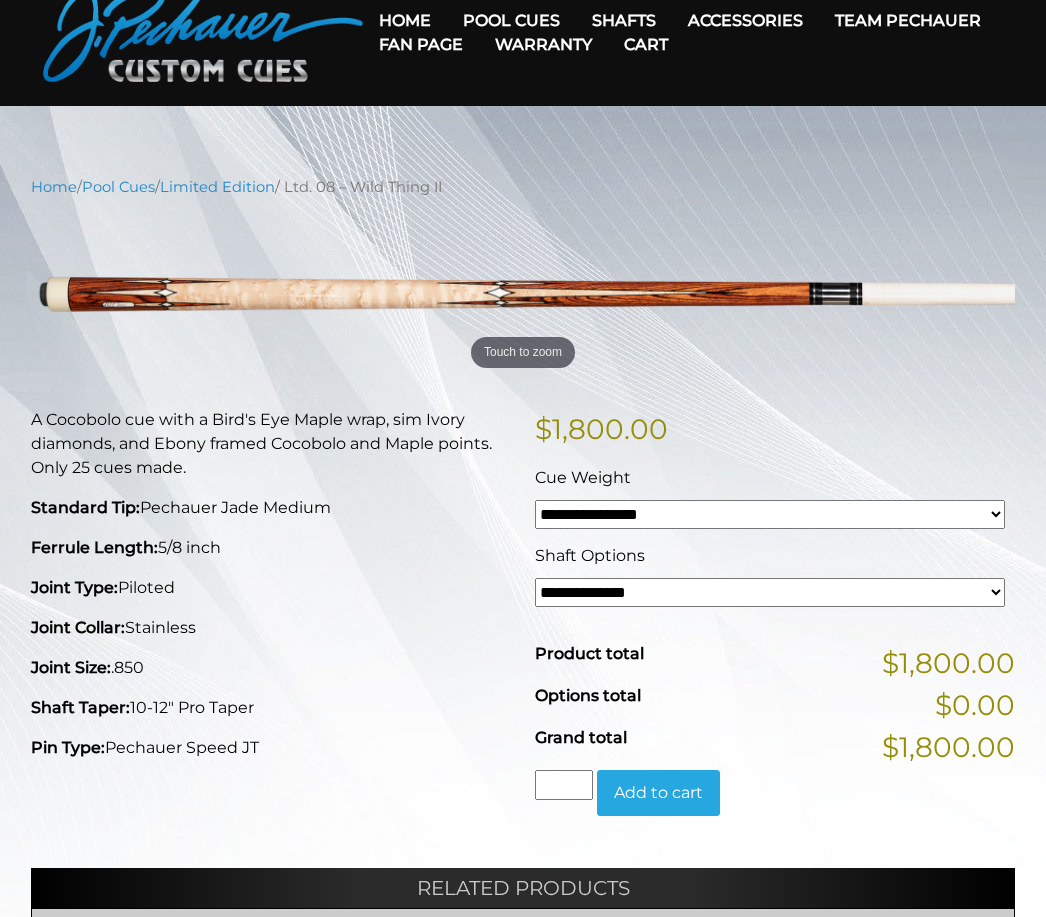 click on "**********" at bounding box center (770, 592) 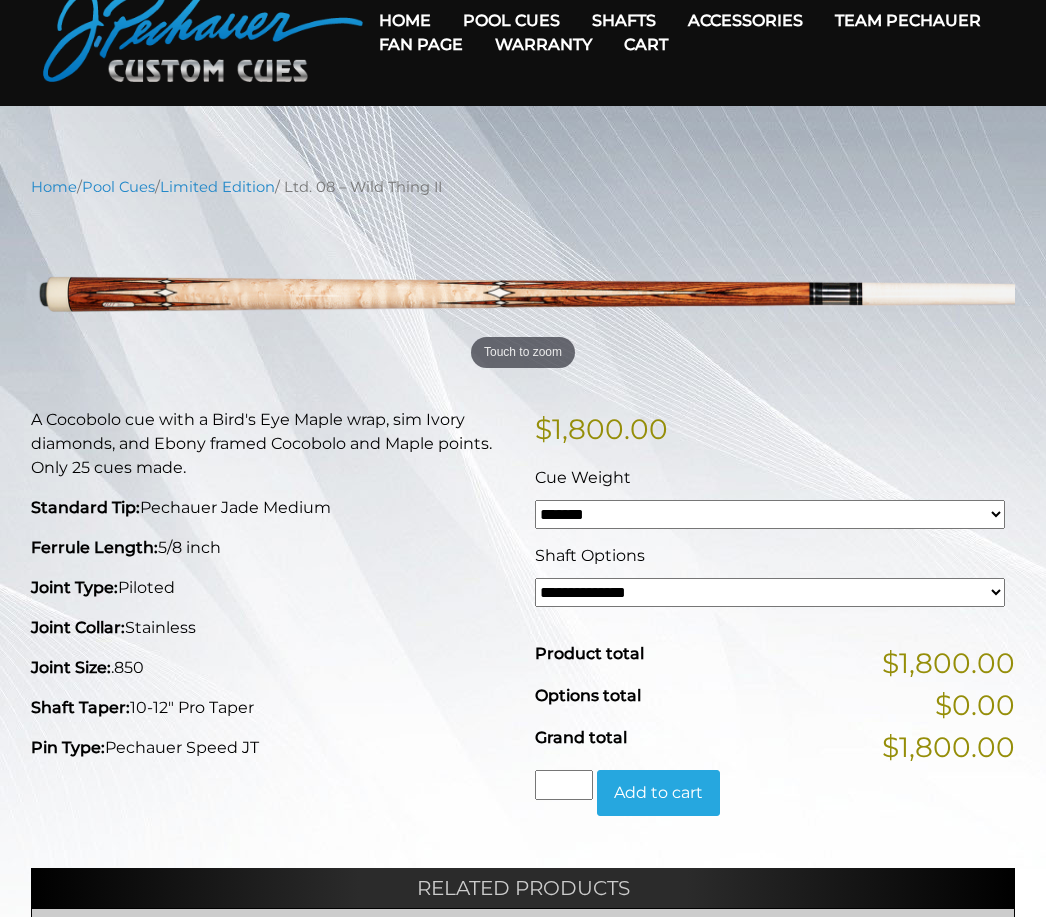 click on "**********" at bounding box center [770, 514] 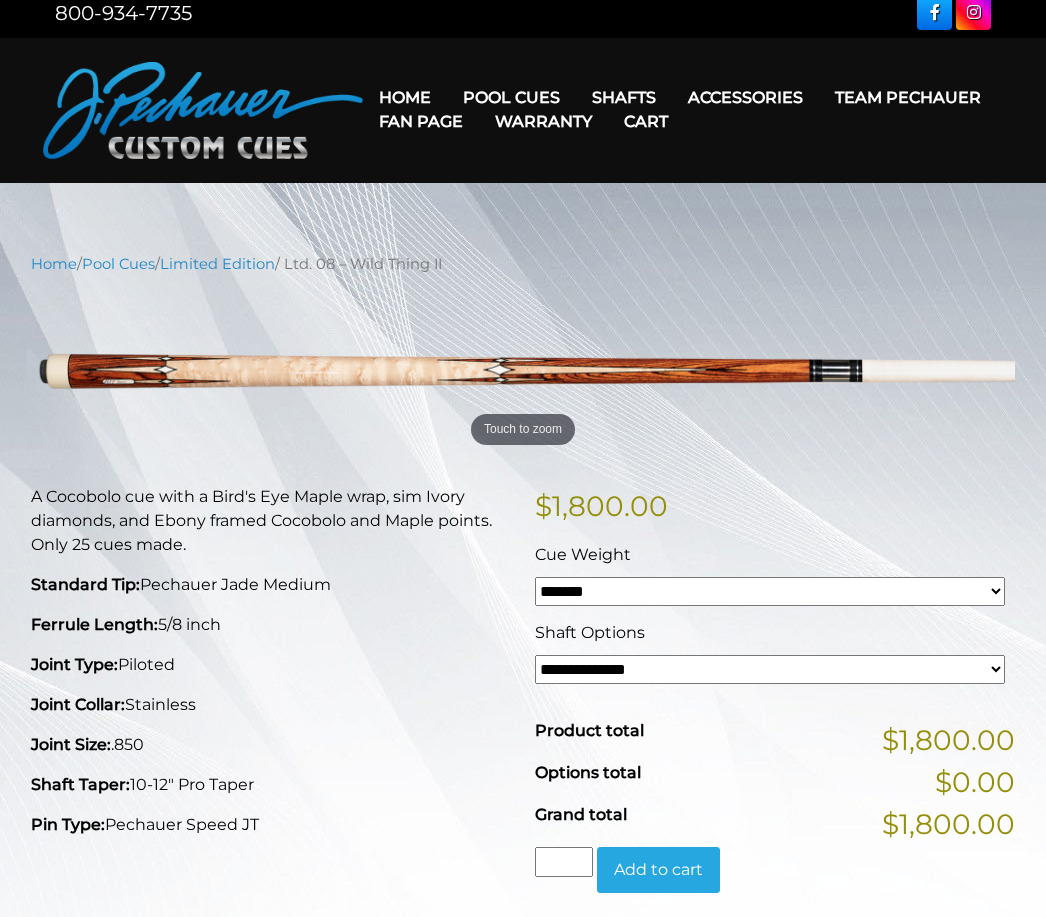 scroll, scrollTop: 0, scrollLeft: 0, axis: both 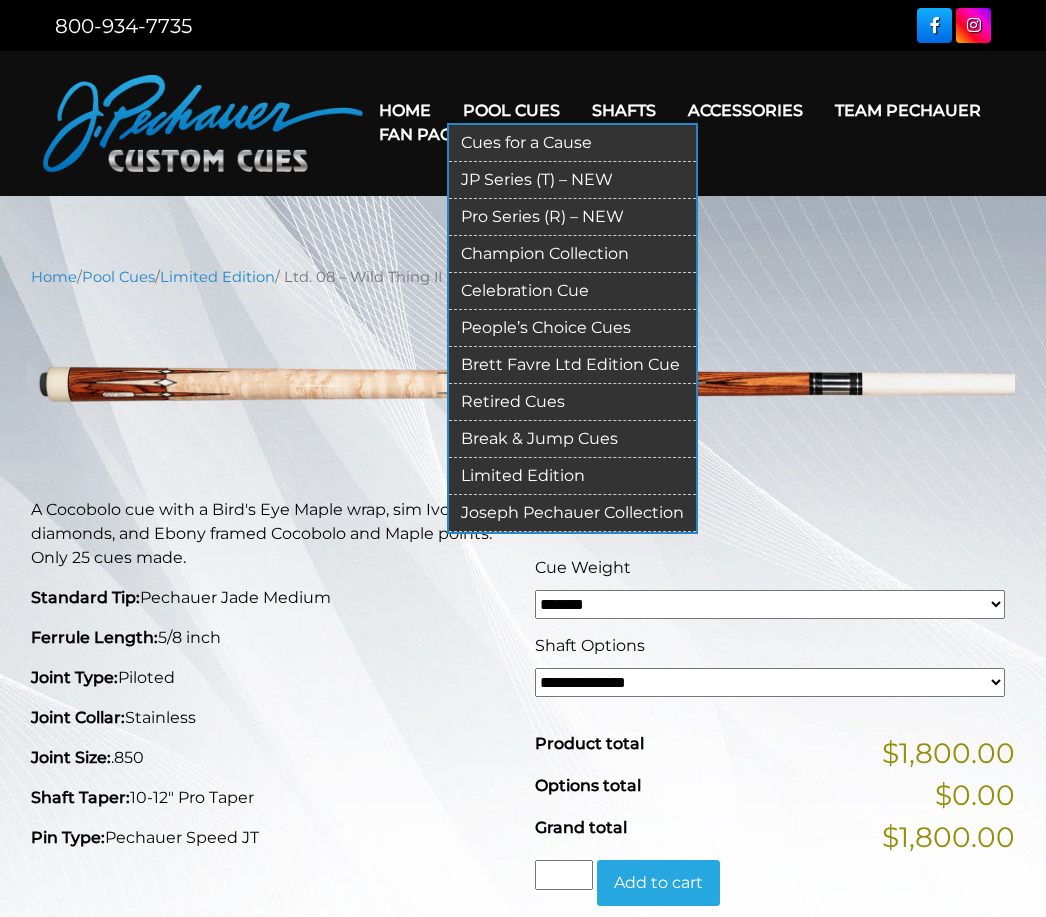 click on "Limited Edition" at bounding box center [572, 476] 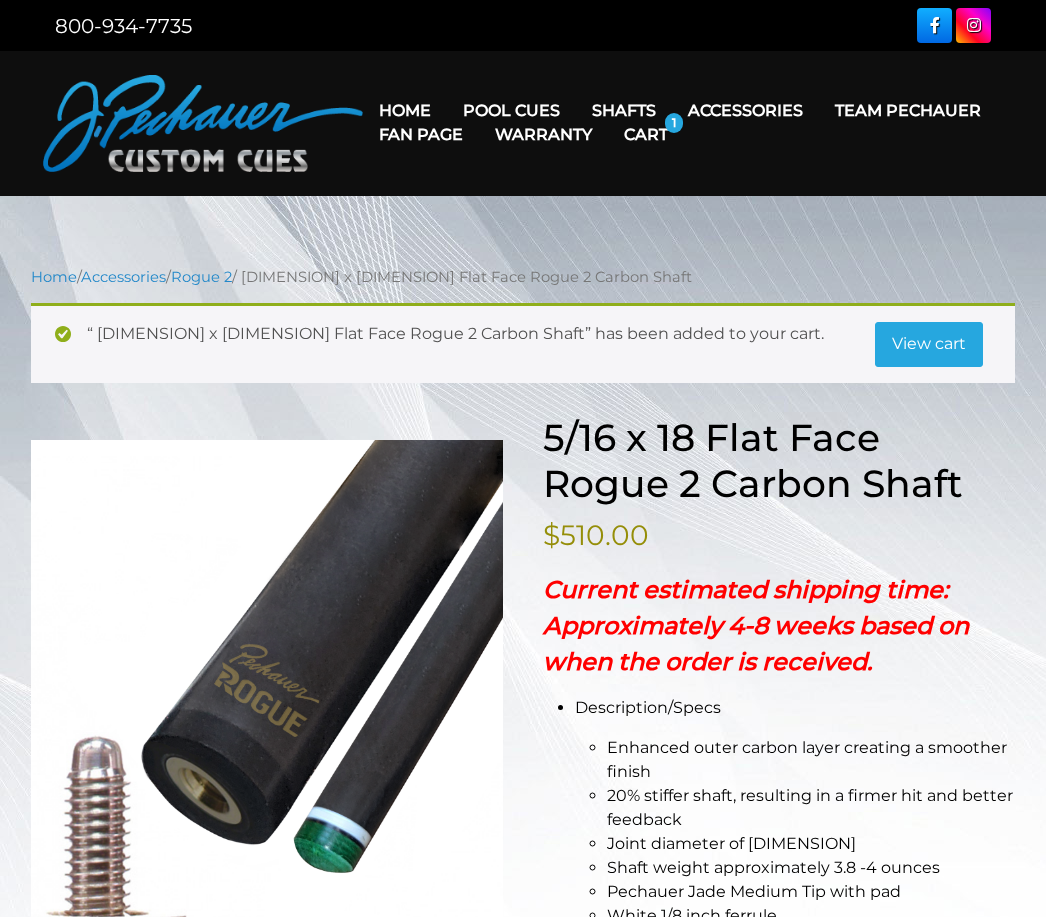 scroll, scrollTop: 107, scrollLeft: 0, axis: vertical 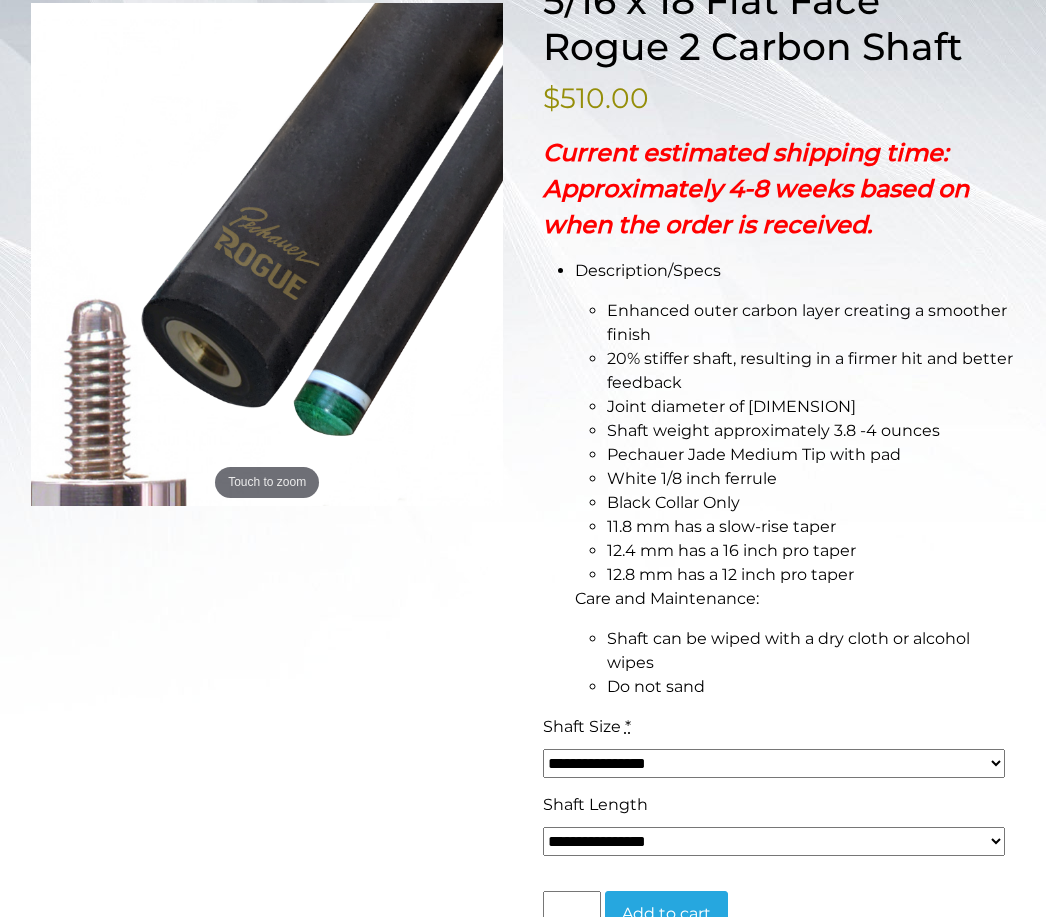 click on "**********" at bounding box center (774, 763) 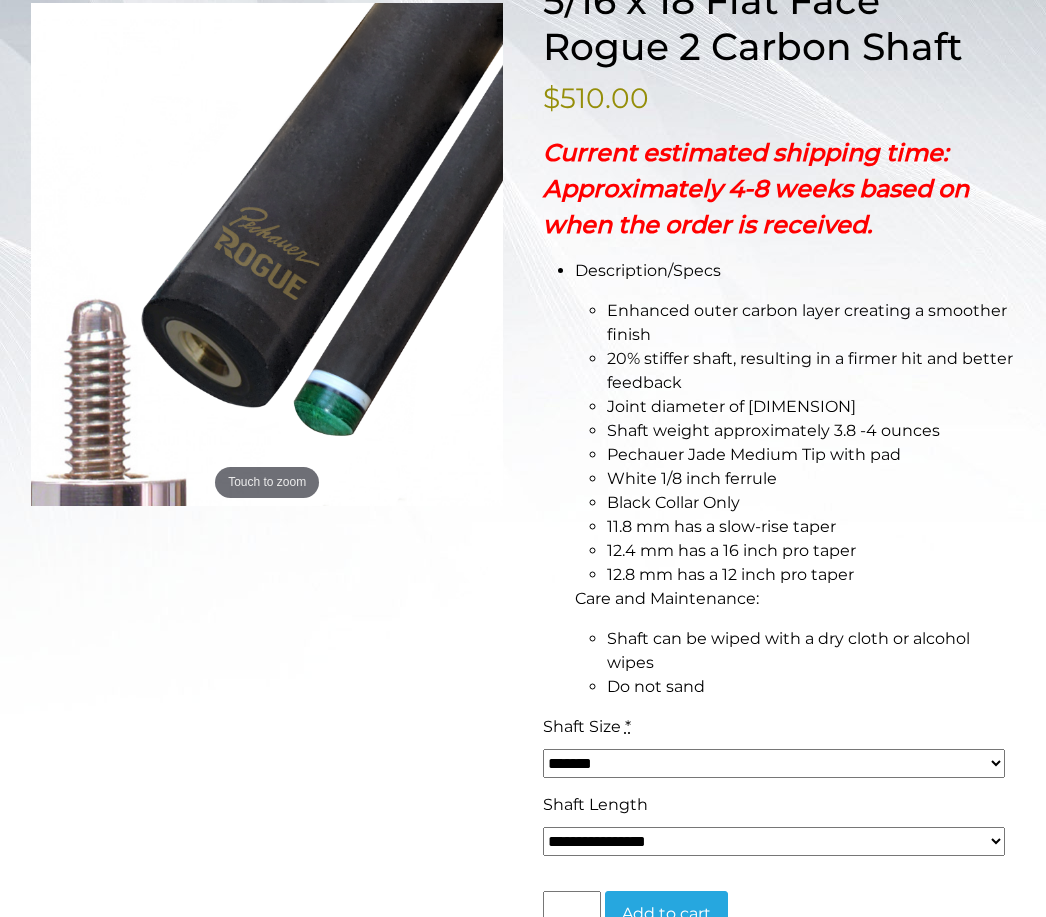 click on "**********" at bounding box center [774, 841] 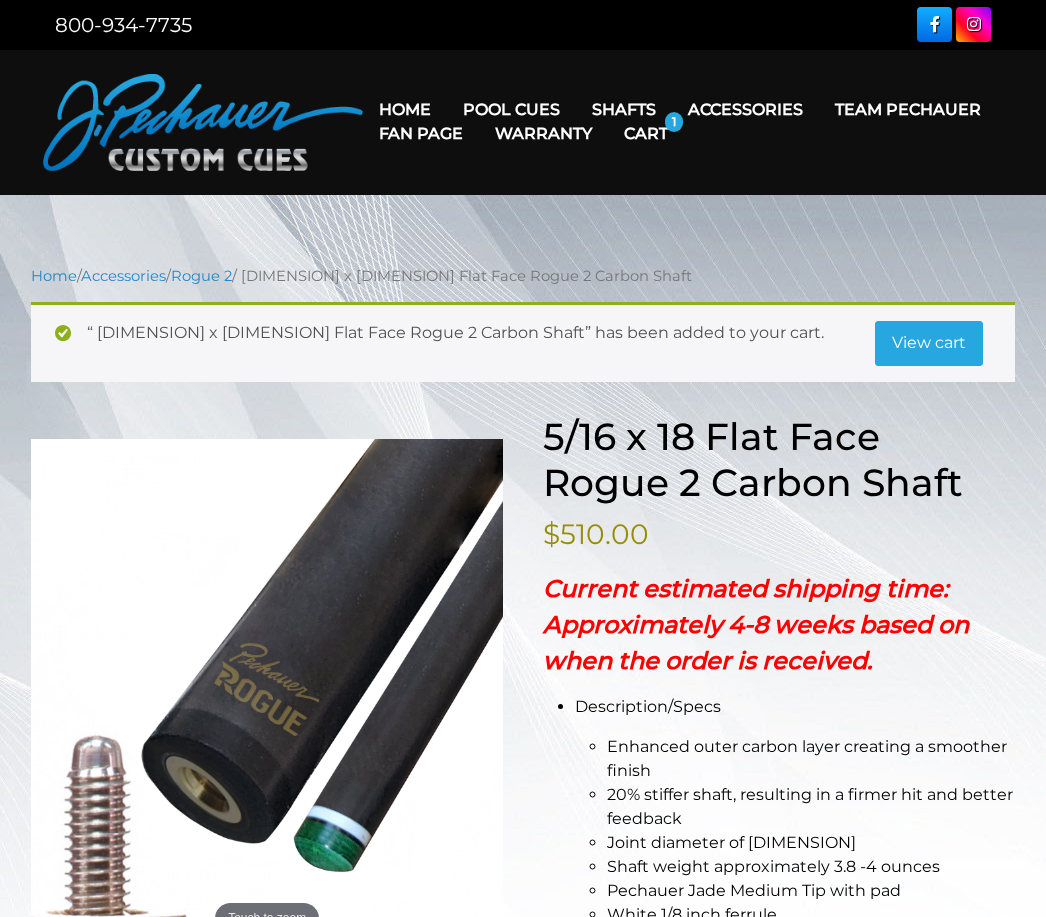 scroll, scrollTop: 0, scrollLeft: 0, axis: both 